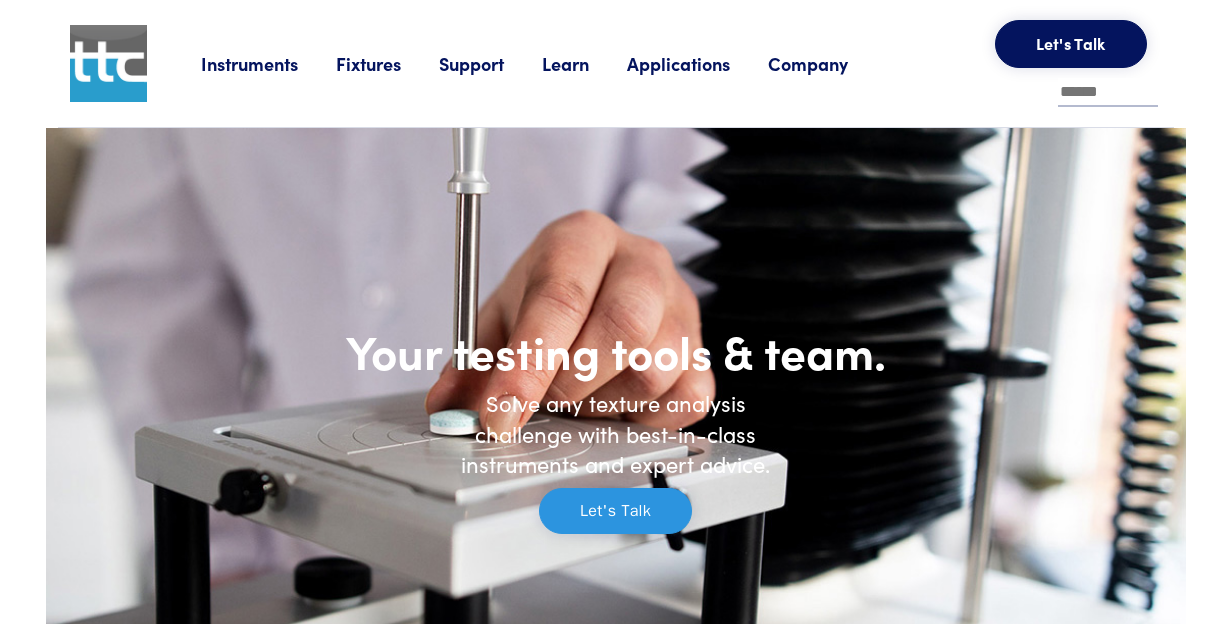 scroll, scrollTop: 0, scrollLeft: 0, axis: both 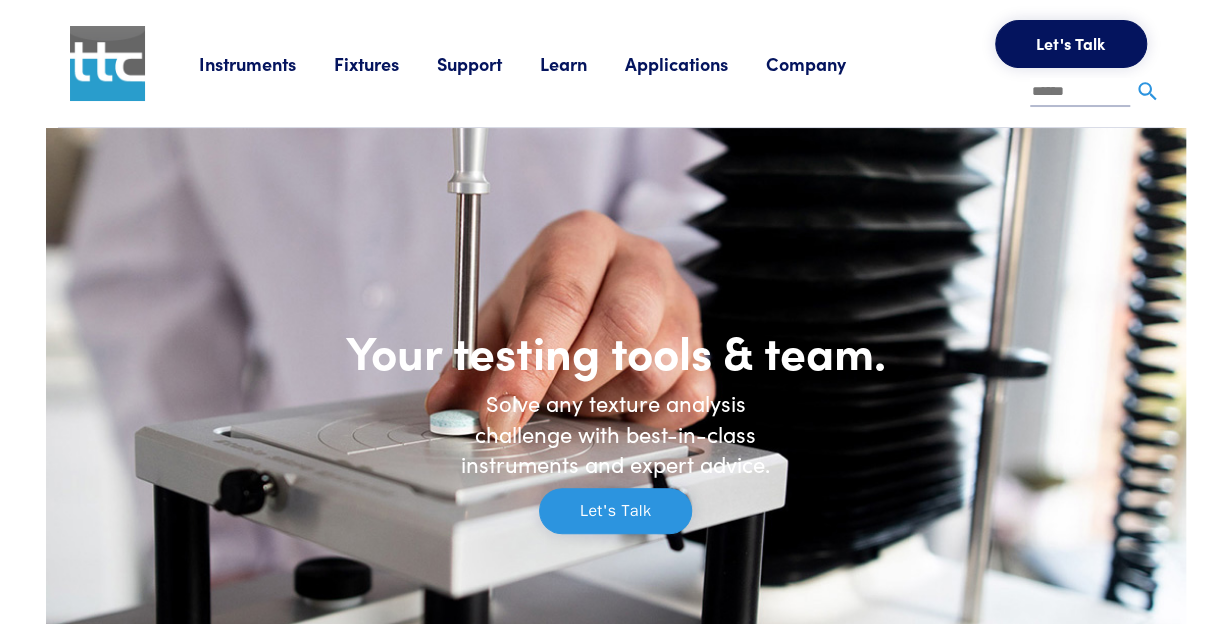 click on "Learn" at bounding box center [266, 63] 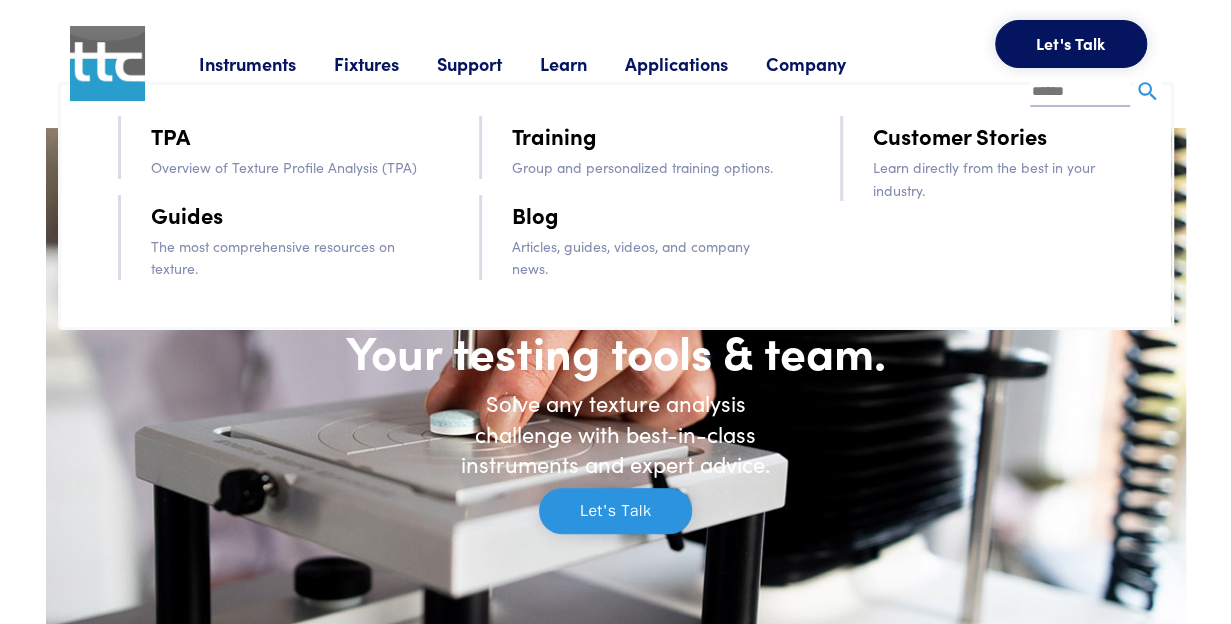 click on "TPA" at bounding box center [170, 135] 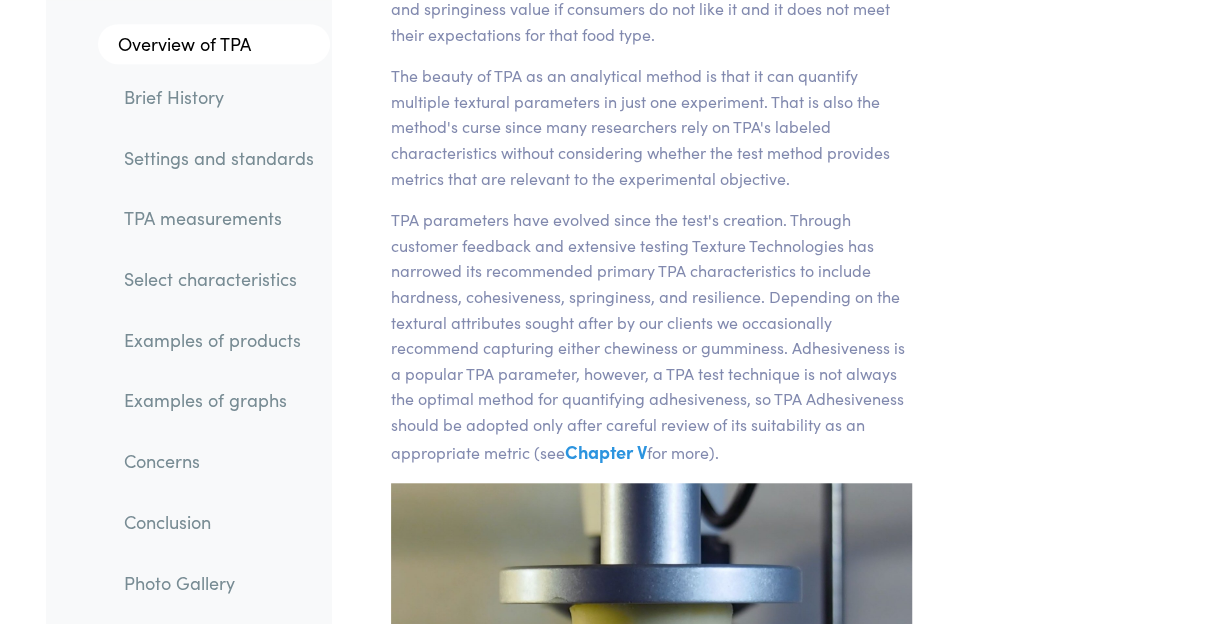 scroll, scrollTop: 599, scrollLeft: 0, axis: vertical 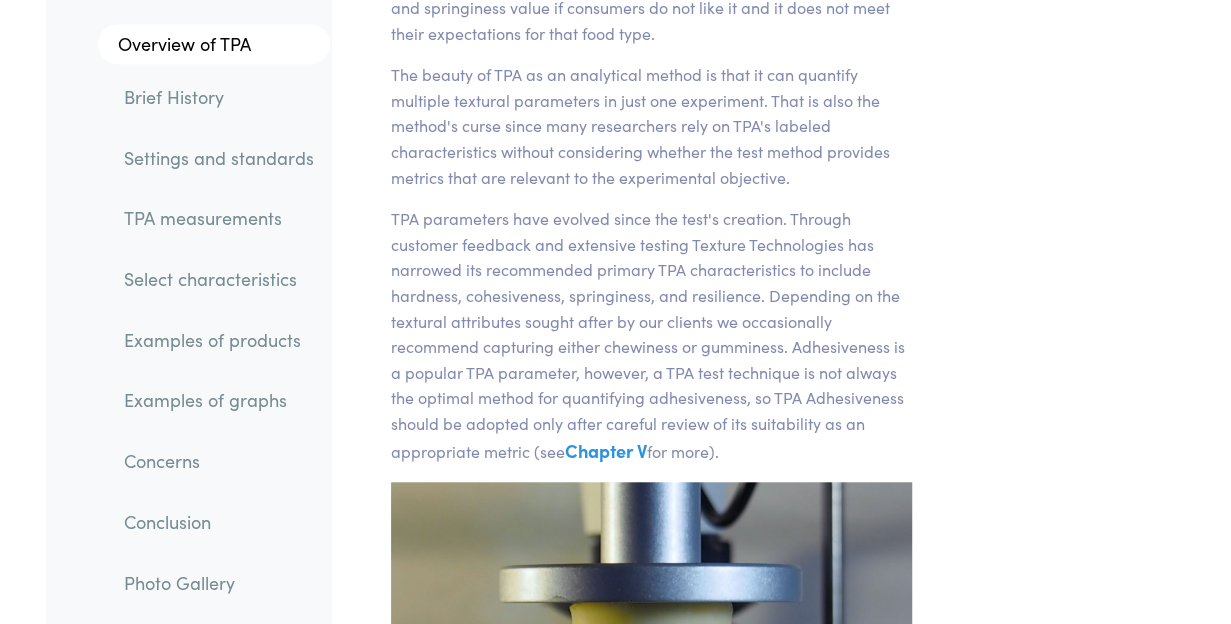 click on "Examples of graphs" at bounding box center [219, 400] 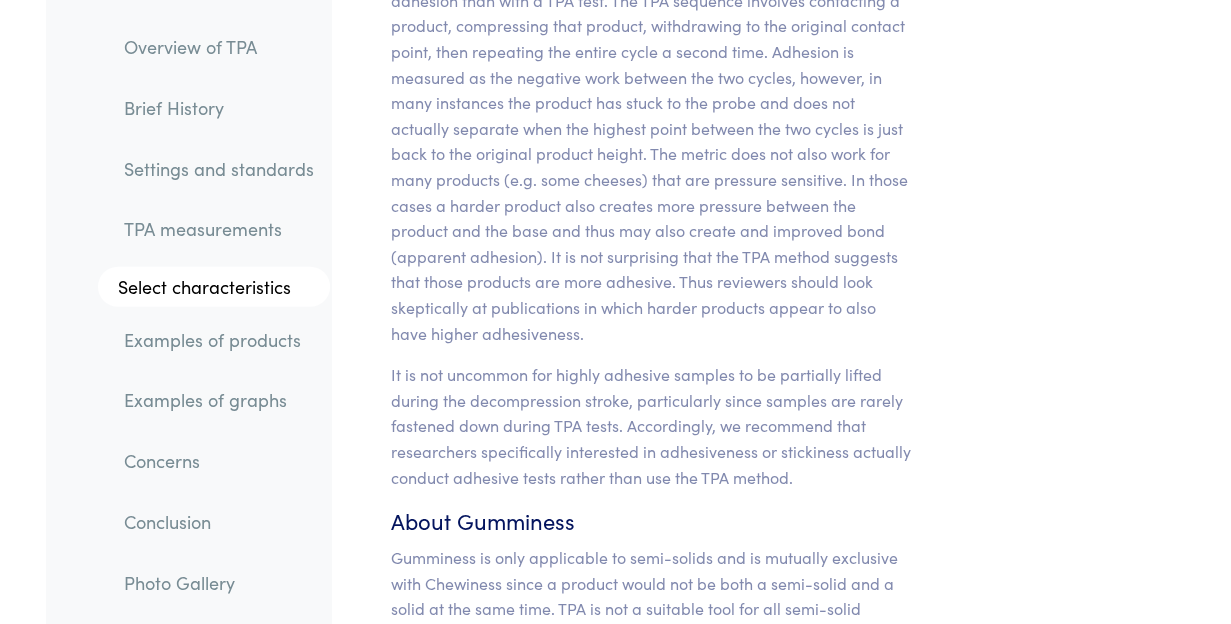 scroll, scrollTop: 20953, scrollLeft: 0, axis: vertical 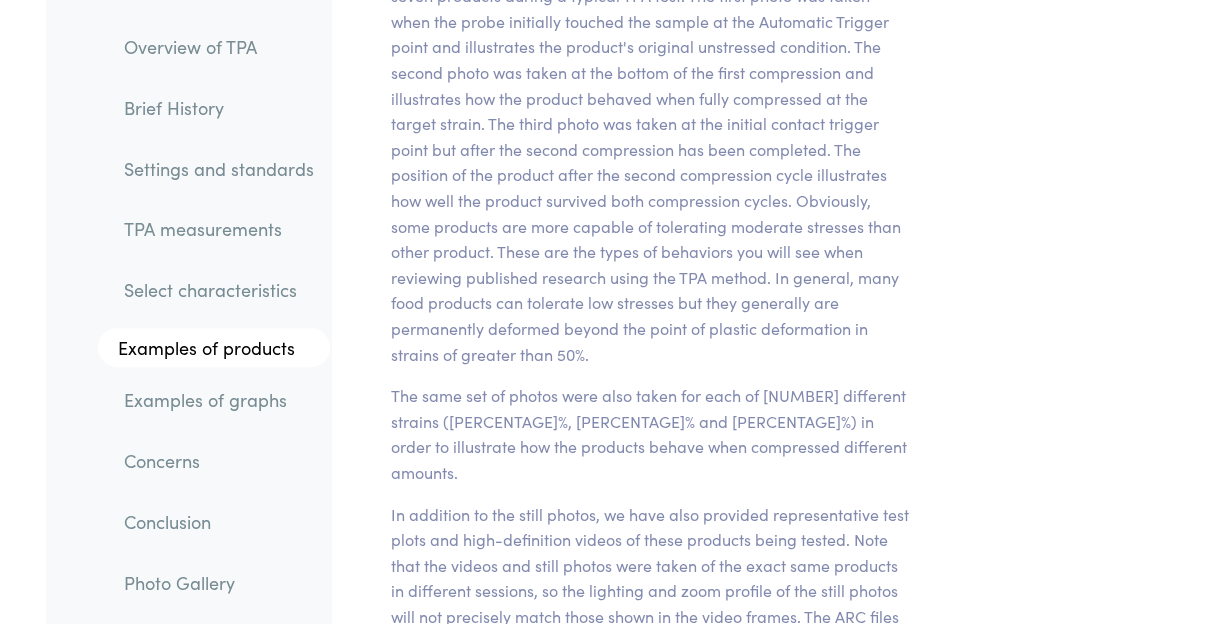 click on "Photo Gallery" at bounding box center (219, 582) 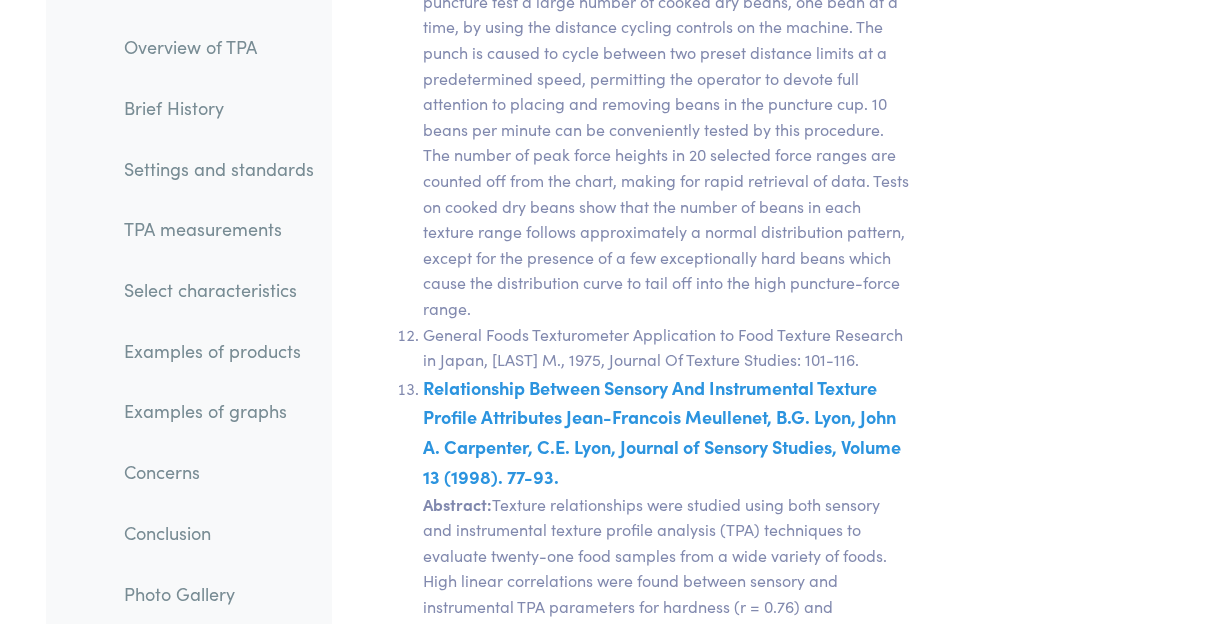scroll, scrollTop: 39830, scrollLeft: 0, axis: vertical 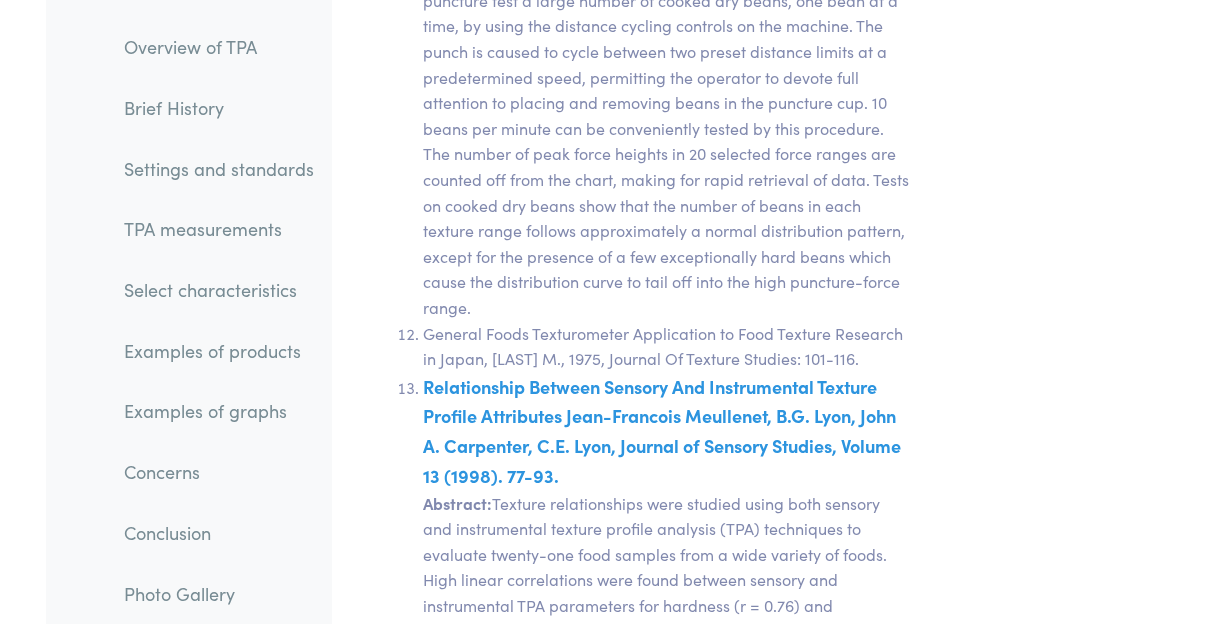 click on "Relationship Between Sensory And Instrumental Texture Profile Attributes Jean-Francois Meullenet, B.G. Lyon, John A. Carpenter, C.E. Lyon, Journal of Sensory Studies, Volume 13 (1998). 77-93." at bounding box center (662, 186) 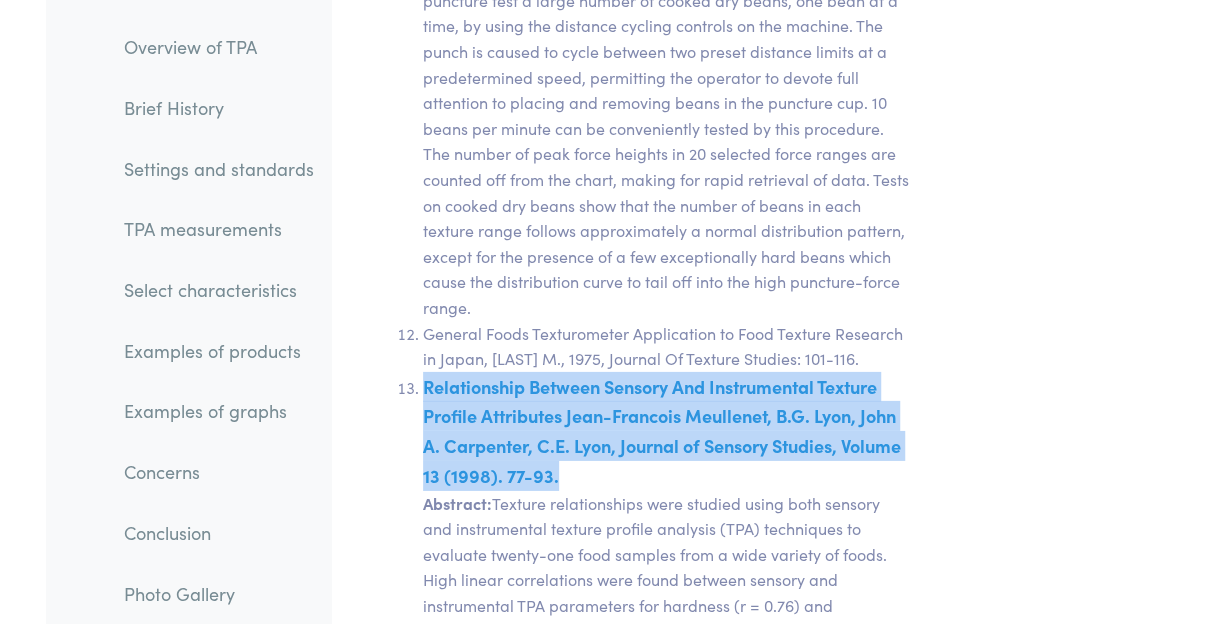 drag, startPoint x: 414, startPoint y: 269, endPoint x: 637, endPoint y: 360, distance: 240.85265 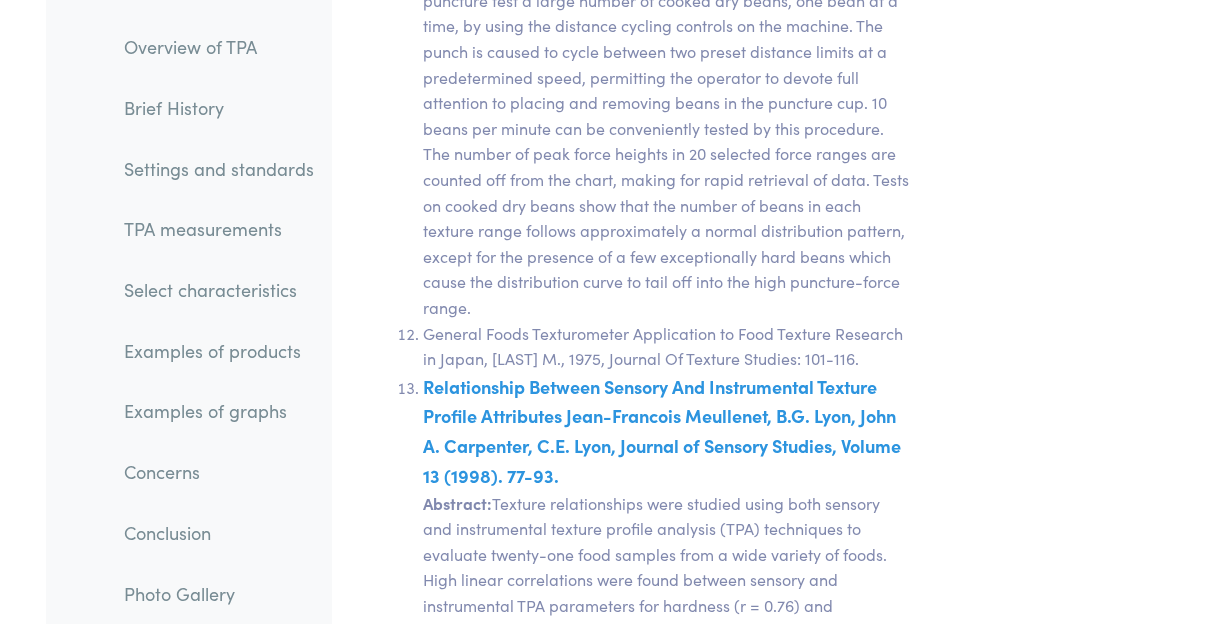click on "Chapter XI
Additional Resources
The Texture Profile: Its Foundation and Outlook, H. Moskowitz, J. Kapsalis, Journal of Texture Studies, Vol 6, Issue 1, pp157-166, March 1975. A brilliant article that summarizes issues tackled by Dr. Szczesniak, Dr. Bourne and others. The authors address balancing the scientific need for sharply defined terms and the more nuanced but important sensory experience. The article observes that standards and scales would to help improve reproducibility; tackles the nature of subjectivity of sensory texture scores and acknowledges the toolset that Texture Profile testing can very useful bringing 'order into chaos'.
Textural profile analysis parameters obtained by an Instron Universal Testing Machine, Micha Peleg, Journal of Food Science, Volume 41:721-722 (1976).
A review of TPA that was presented at the Chemeca 2012 Conference in Australia.
Abstract" at bounding box center [651, 1229] 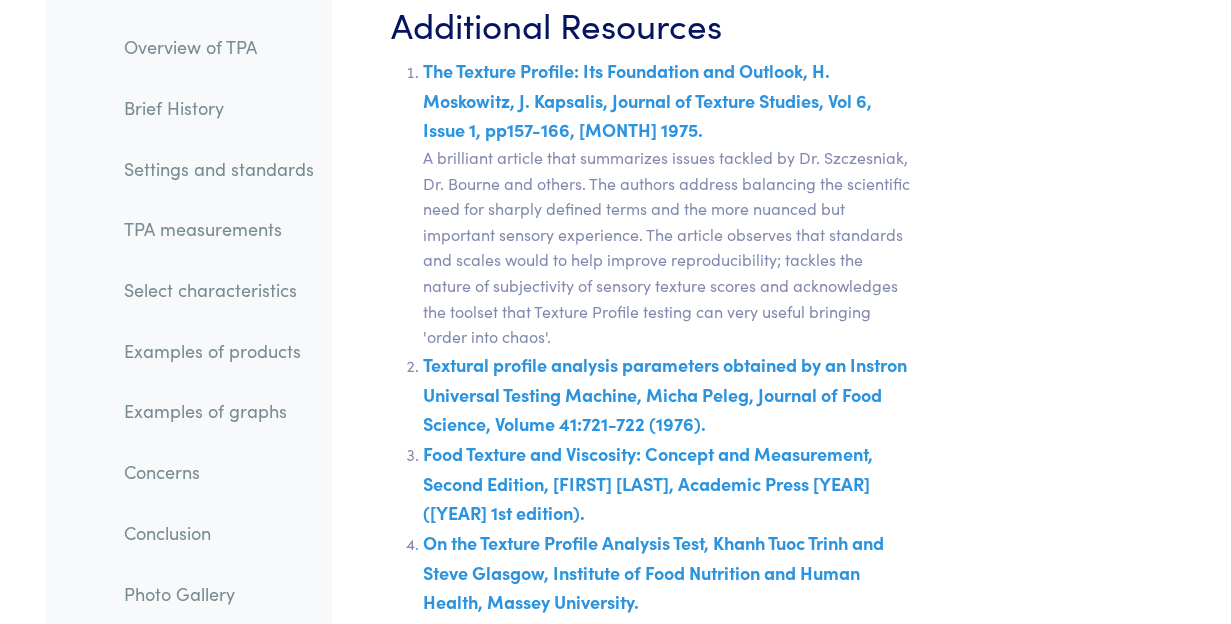 scroll, scrollTop: 37229, scrollLeft: 0, axis: vertical 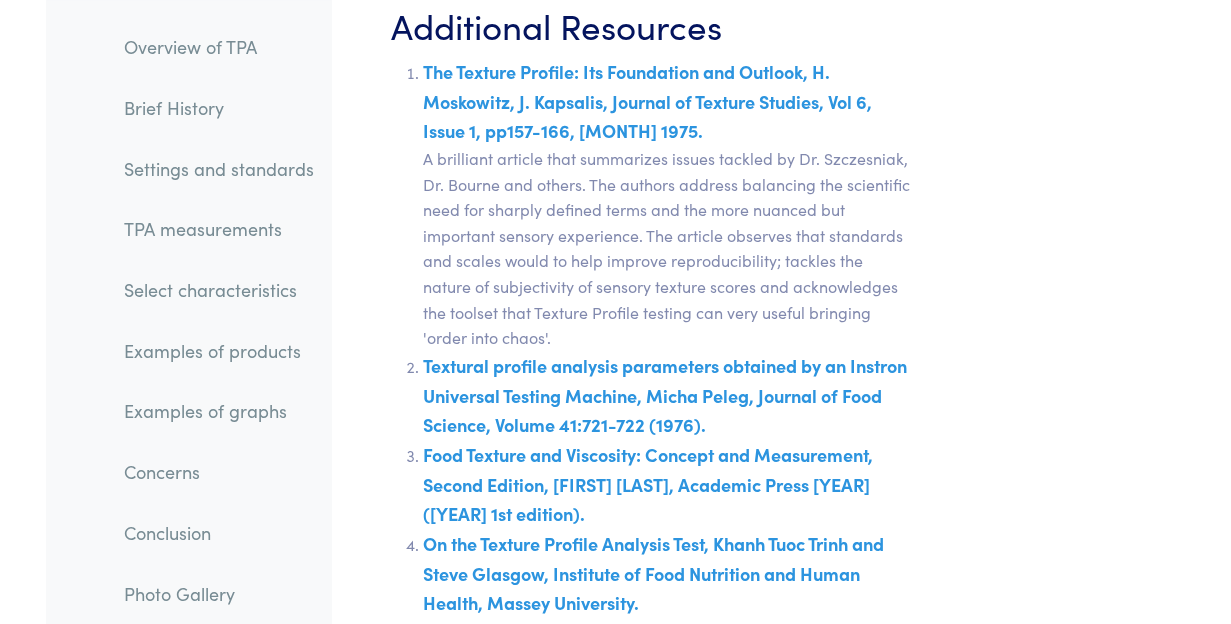click on "On the Texture Profile Analysis Test, Khanh Tuoc Trinh and Steve Glasgow, Institute of Food Nutrition and Human Health, Massey University." at bounding box center (664, 394) 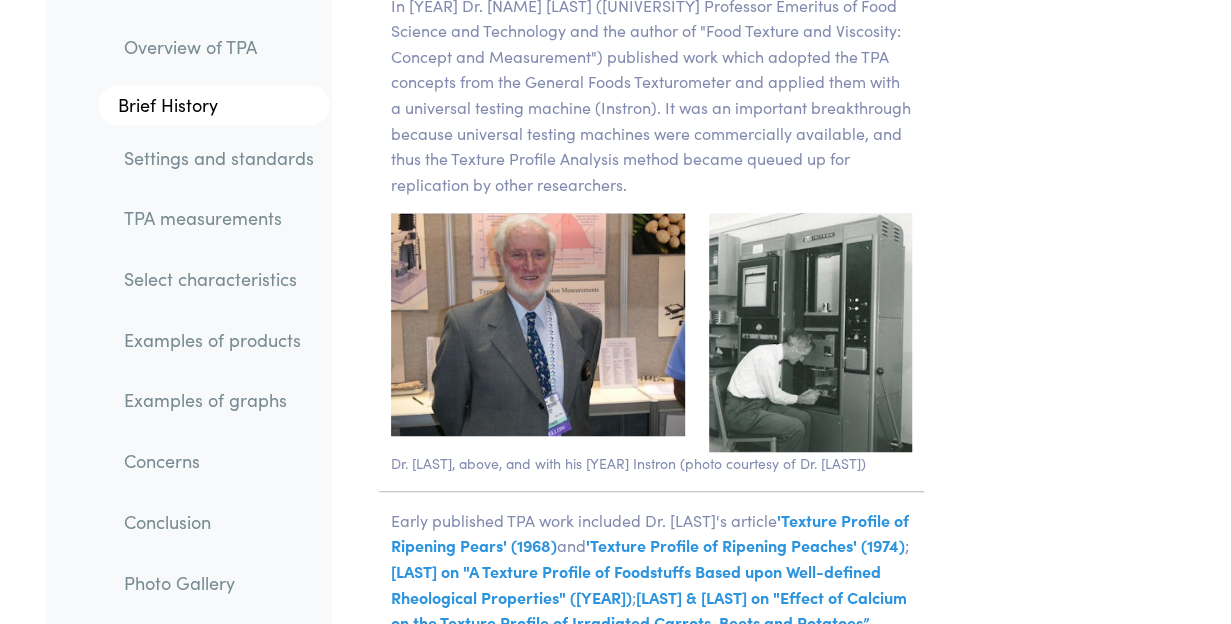 scroll, scrollTop: 3666, scrollLeft: 0, axis: vertical 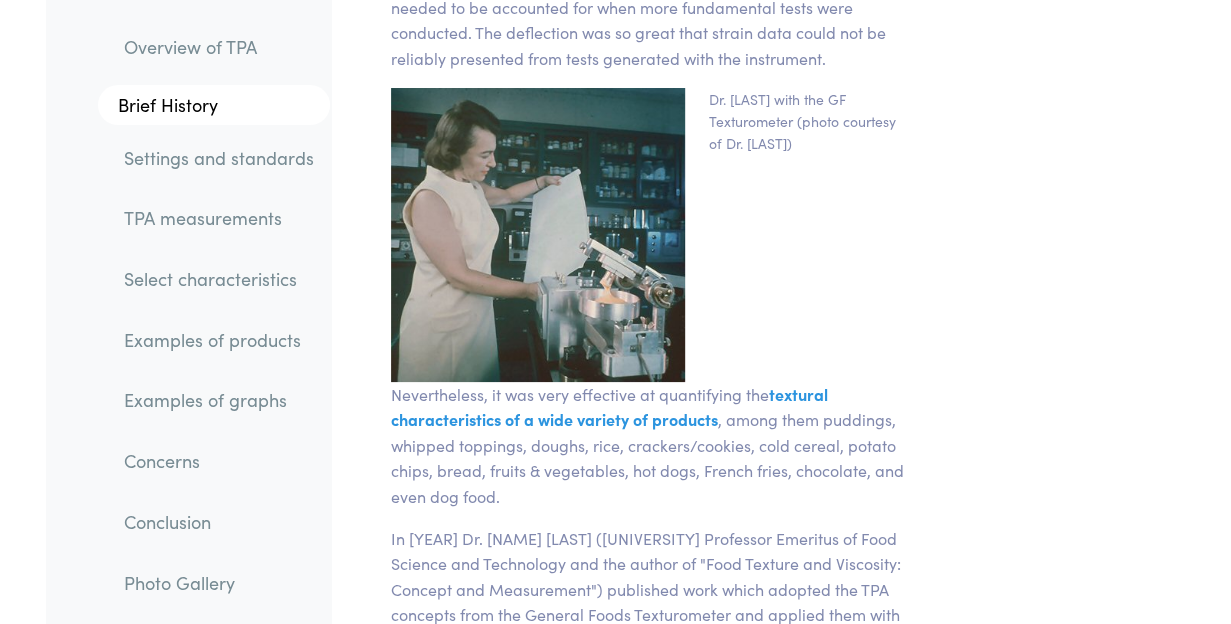 click on "Chapter I
Overview of TPA
Texture Profile Analysis is a popular double compression test for determining the textural properties of foods. It is occasionally used in other industries, such as pharmaceuticals, gels, and personal care. During a TPA test samples are compressed twice using a texture analyzer to provide insight into how samples behave when chewed. The TPA test was often called the "two bite test" because the texture analyzer mimics the mouth's biting action.
The textural identity of any food is rarely a simple matter of understanding a singular attribute such as hardness or cohesiveness. The texture of any food is multi-faceted and tied to consumers' sensory expectations. It is not sufficient to deliver a food with a target hardness and springiness value if consumers do not like it and it does not meet their expectations for that food type.
Chapter V ;  ." at bounding box center (651, 3804) 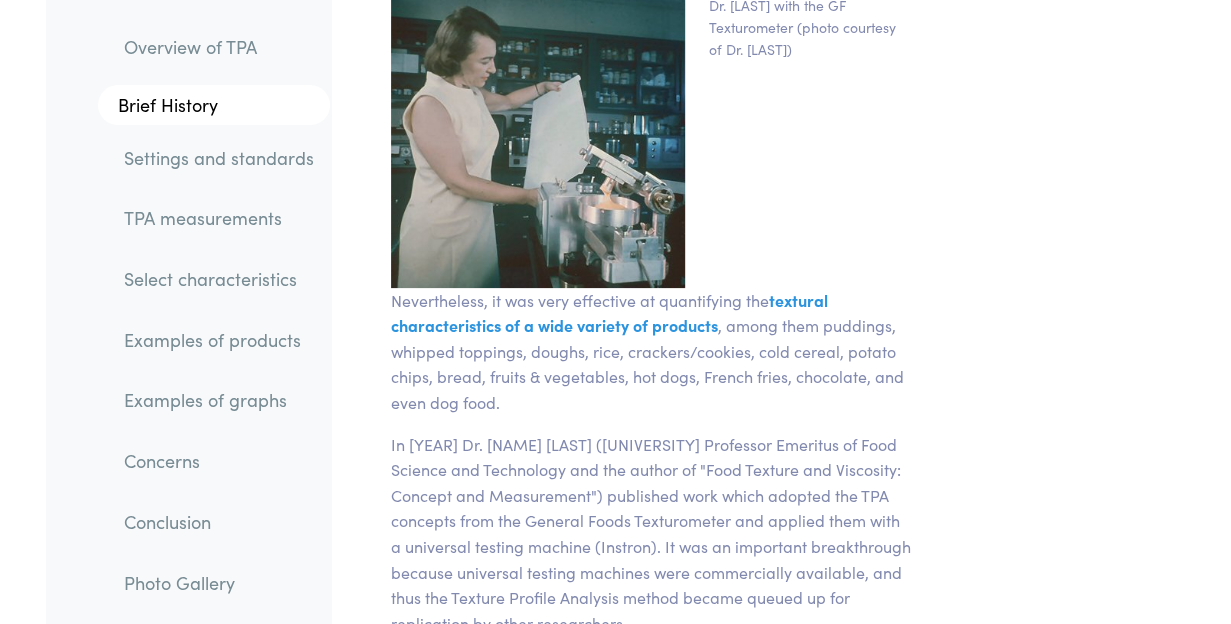 scroll, scrollTop: 4061, scrollLeft: 0, axis: vertical 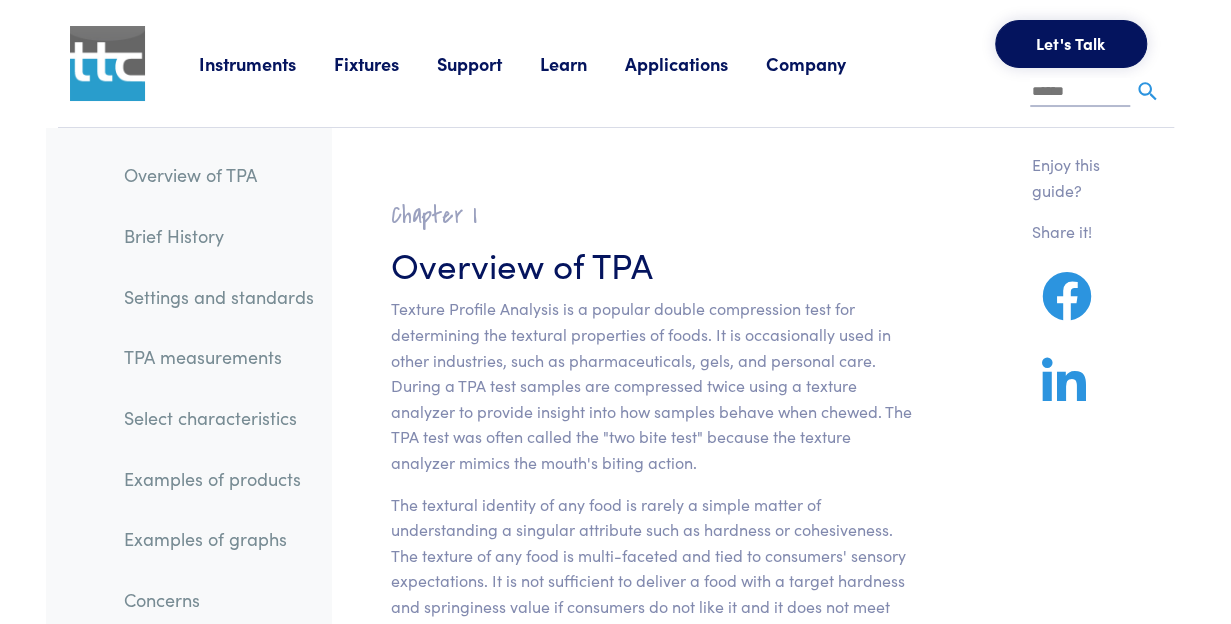 click on "Applications" at bounding box center (266, 63) 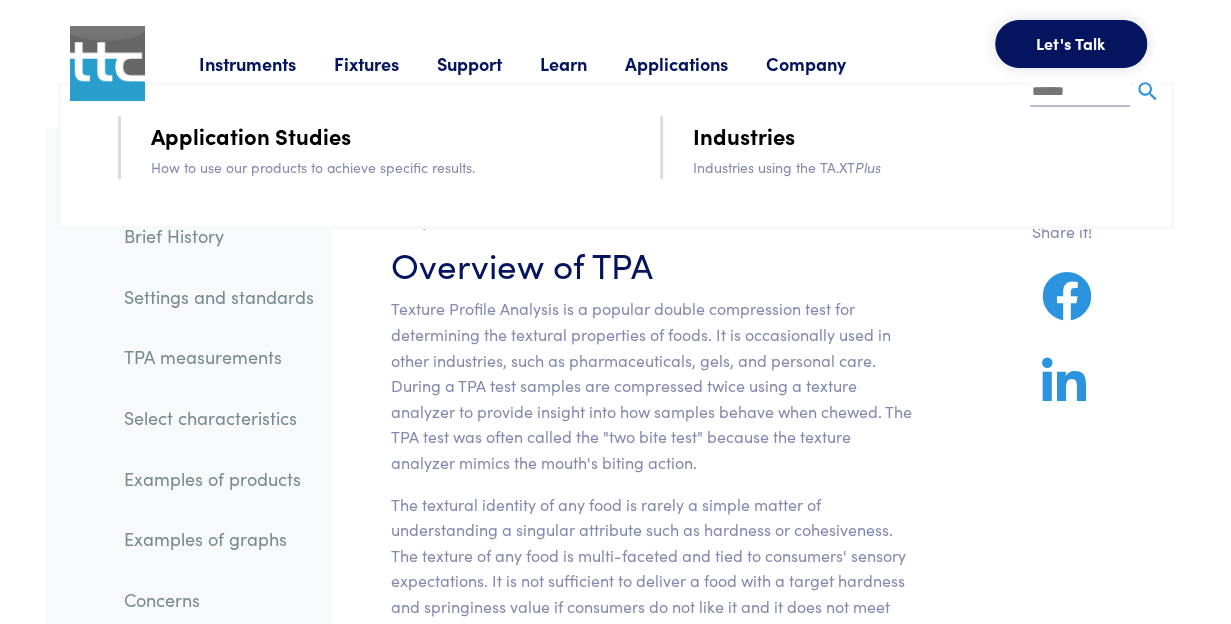 click on "Application Studies" at bounding box center (251, 135) 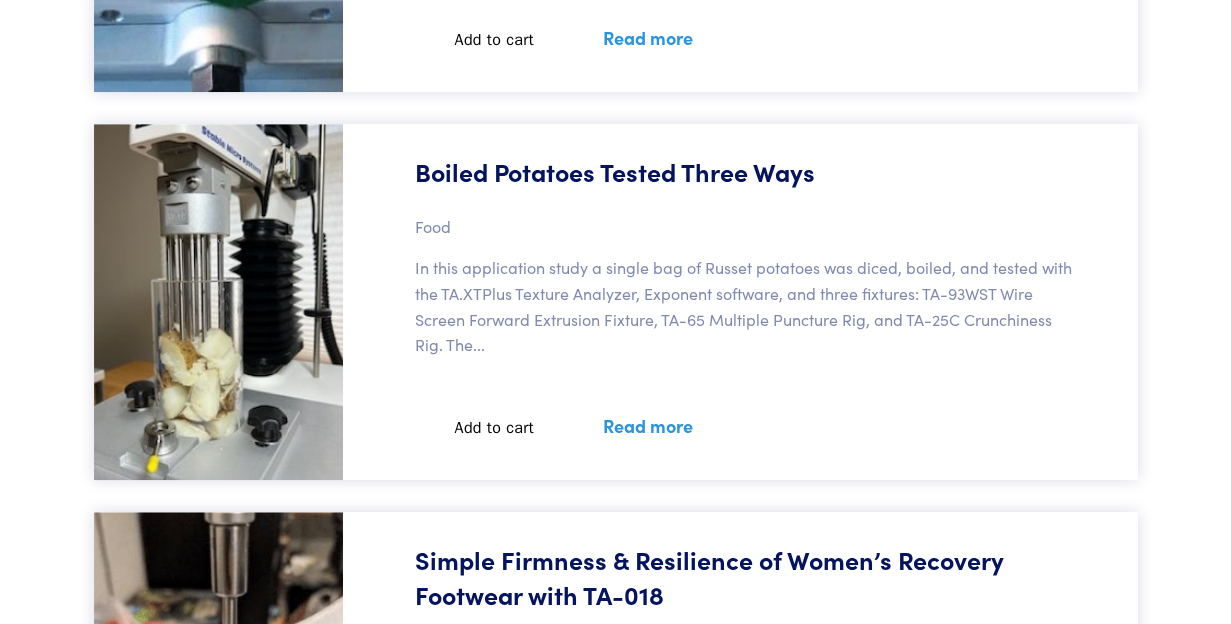 scroll, scrollTop: 11598, scrollLeft: 0, axis: vertical 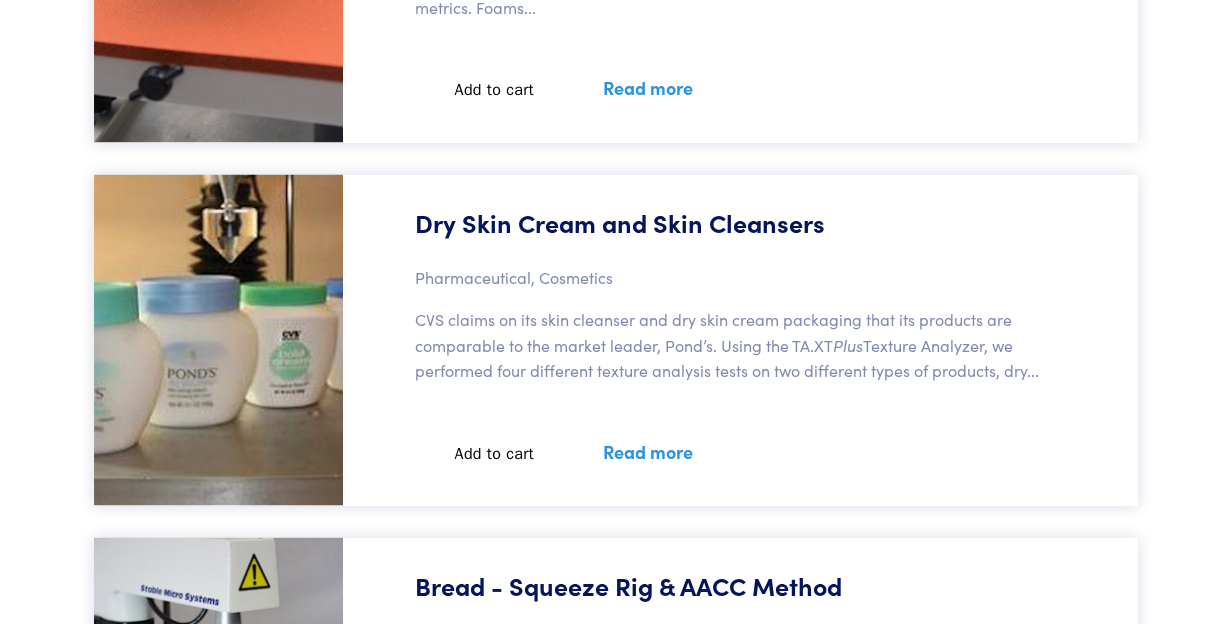 click on "Read more" at bounding box center [648, 423] 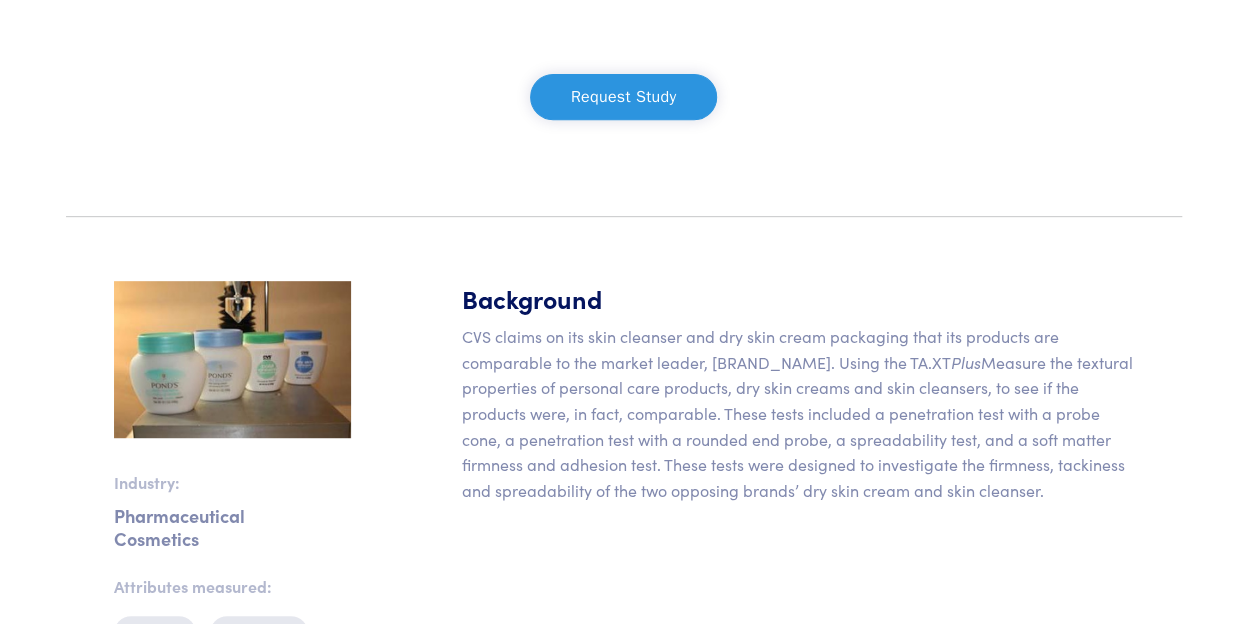 scroll, scrollTop: 380, scrollLeft: 0, axis: vertical 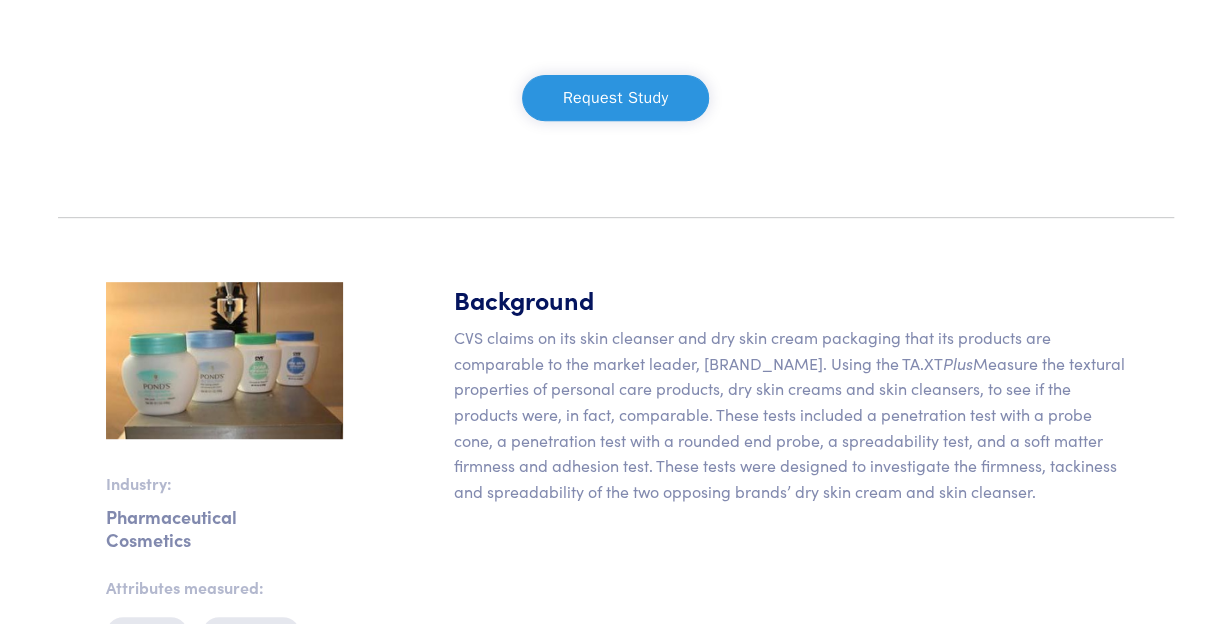 click on "Request Study" at bounding box center (616, 98) 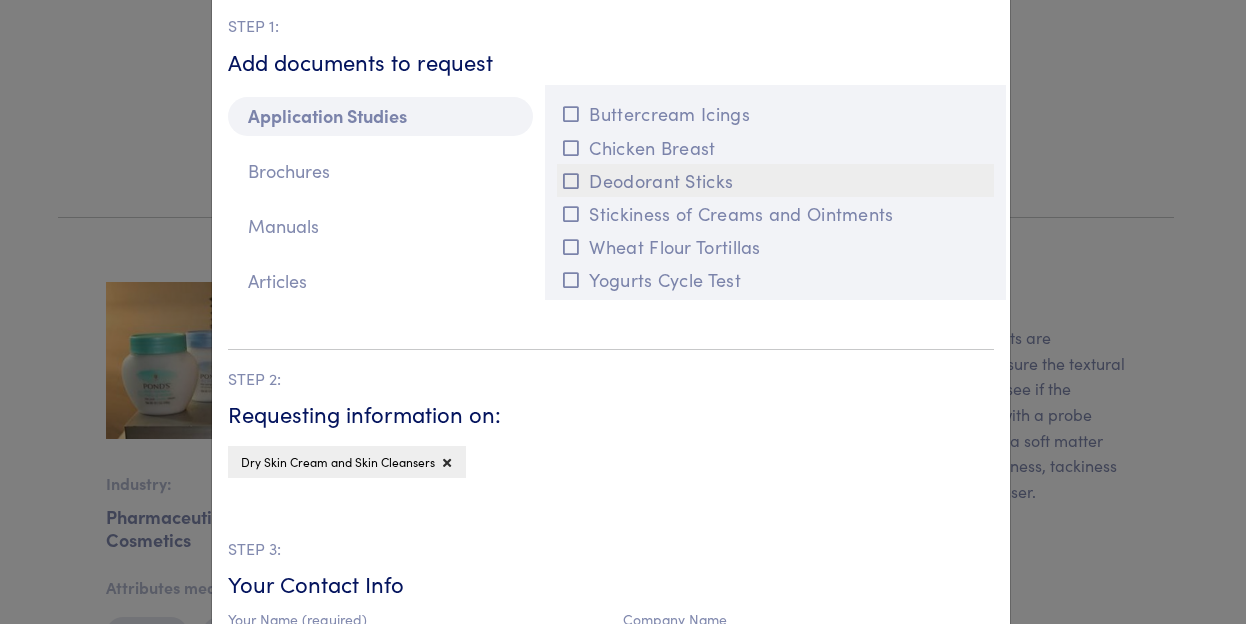 scroll, scrollTop: 100, scrollLeft: 0, axis: vertical 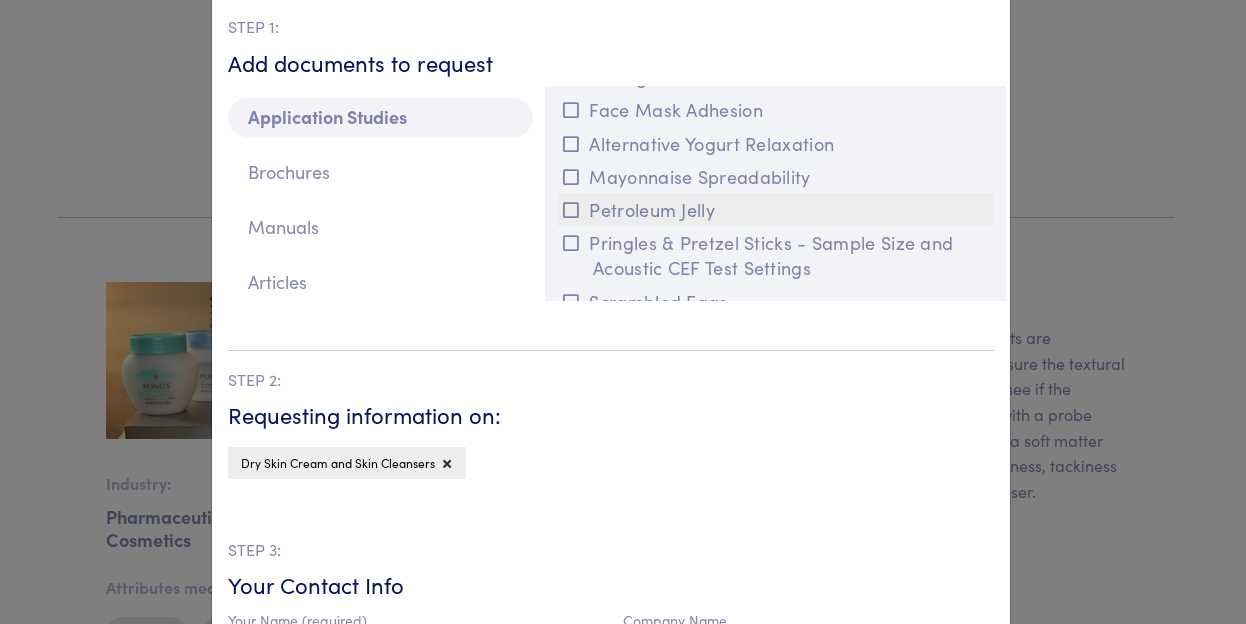 click at bounding box center [571, 210] 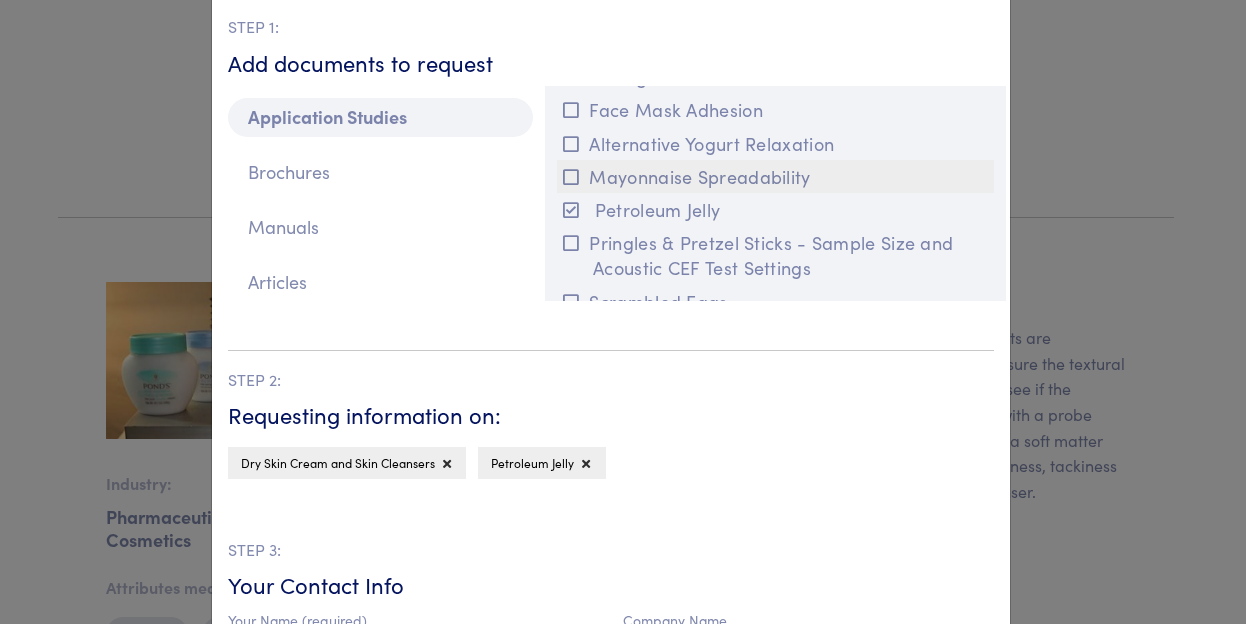 click at bounding box center (571, 177) 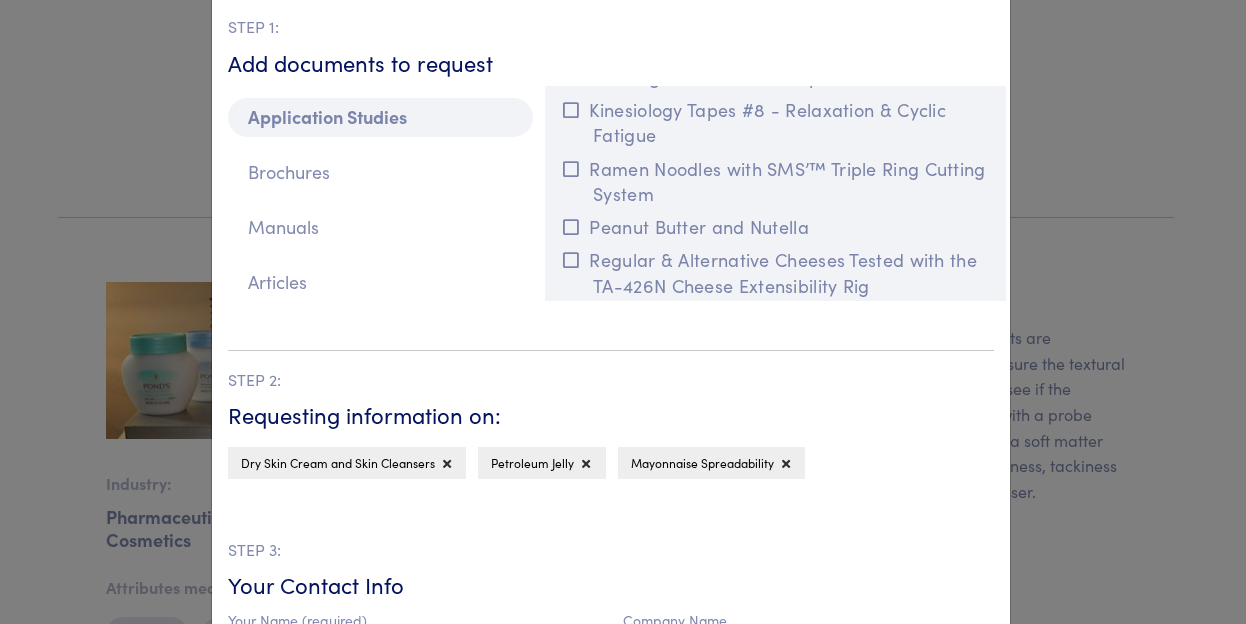 scroll, scrollTop: 9282, scrollLeft: 0, axis: vertical 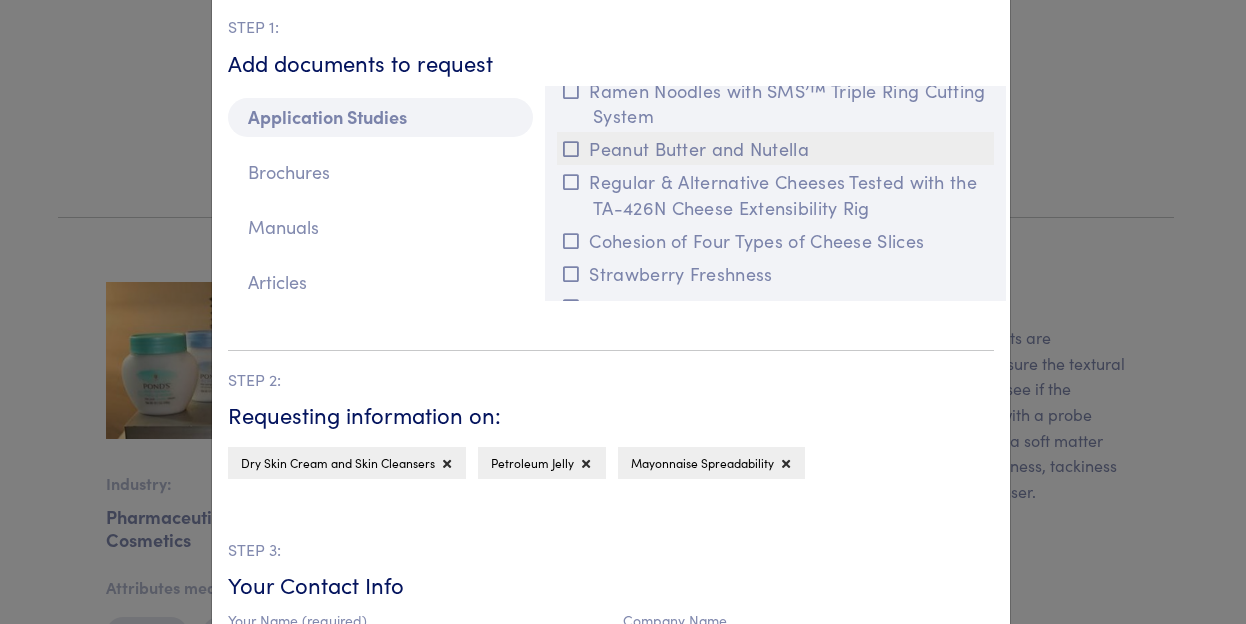 click at bounding box center [571, 149] 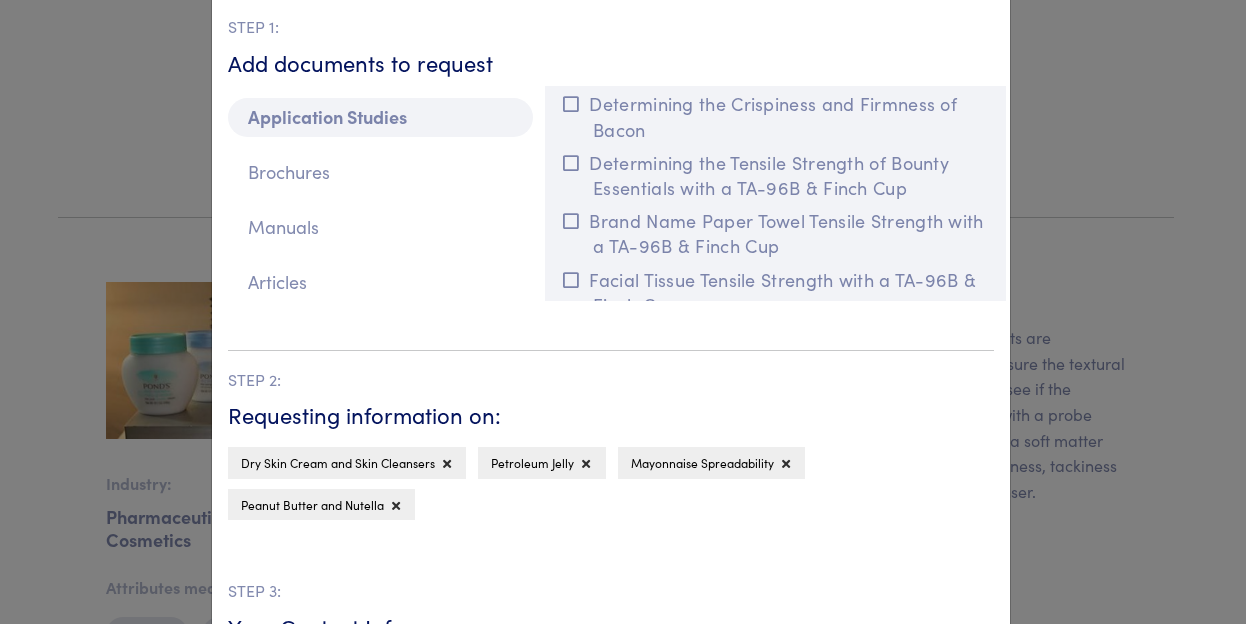 scroll, scrollTop: 11711, scrollLeft: 0, axis: vertical 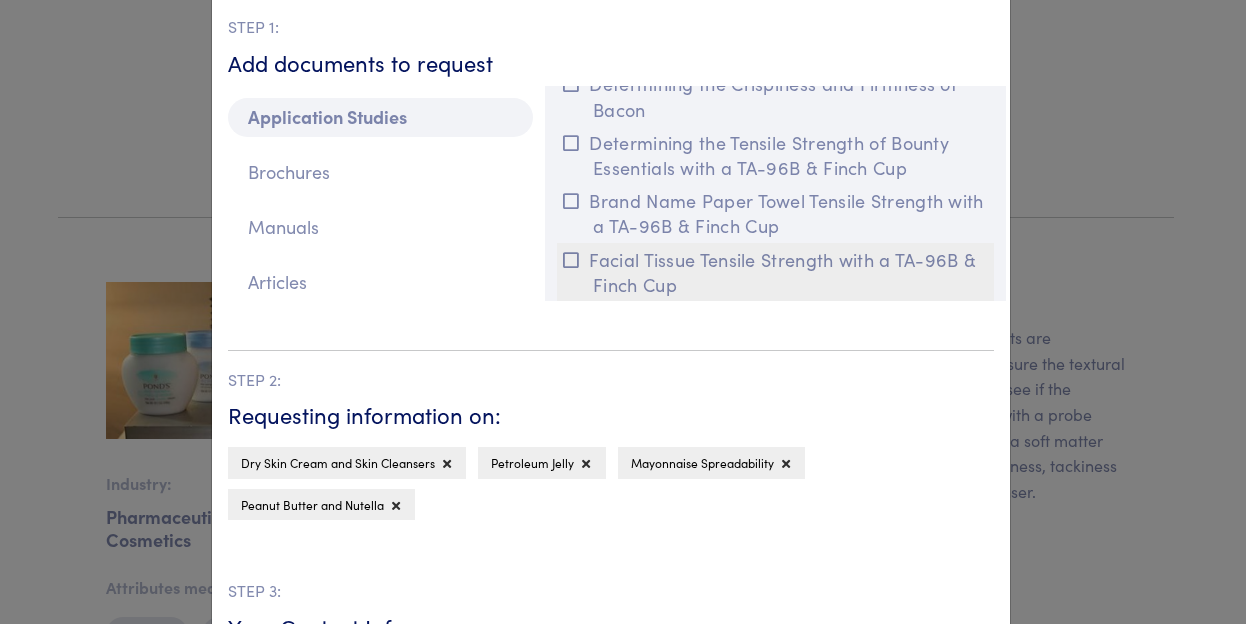click at bounding box center (571, 260) 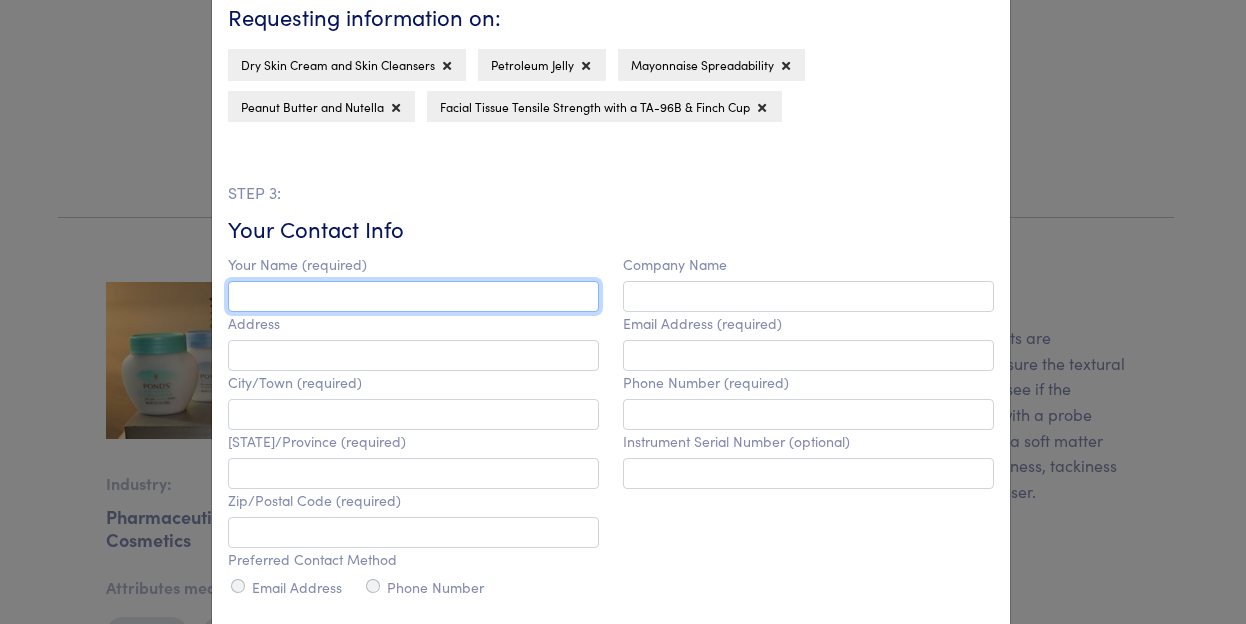click at bounding box center [413, 296] 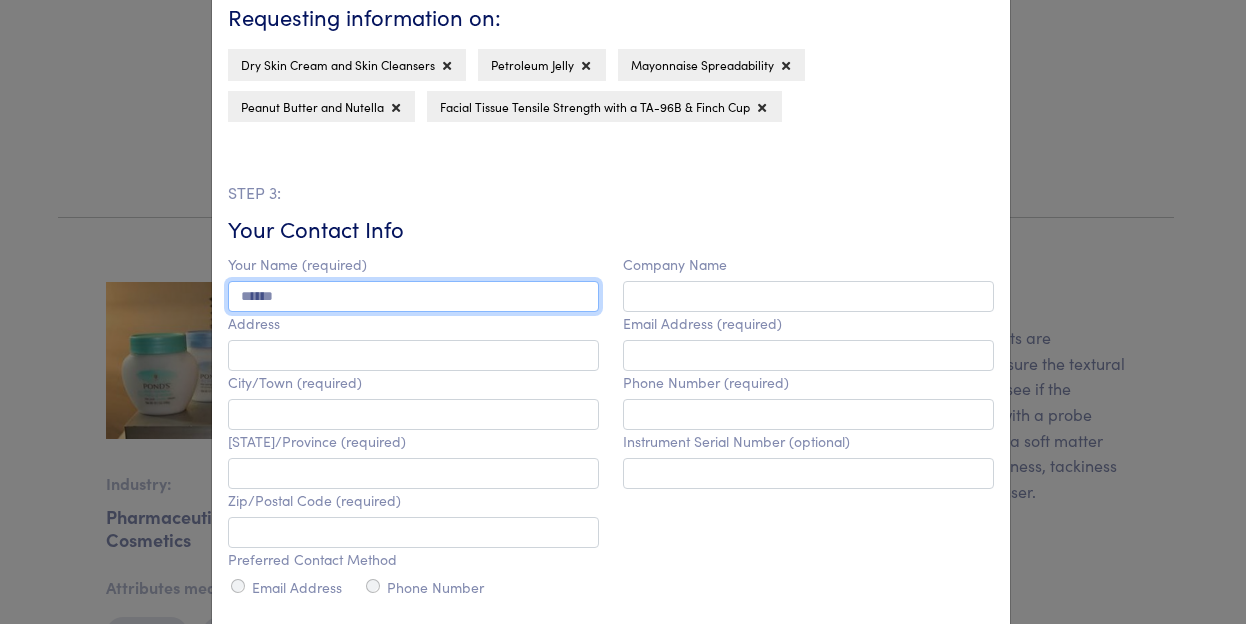 click on "******" at bounding box center (413, 296) 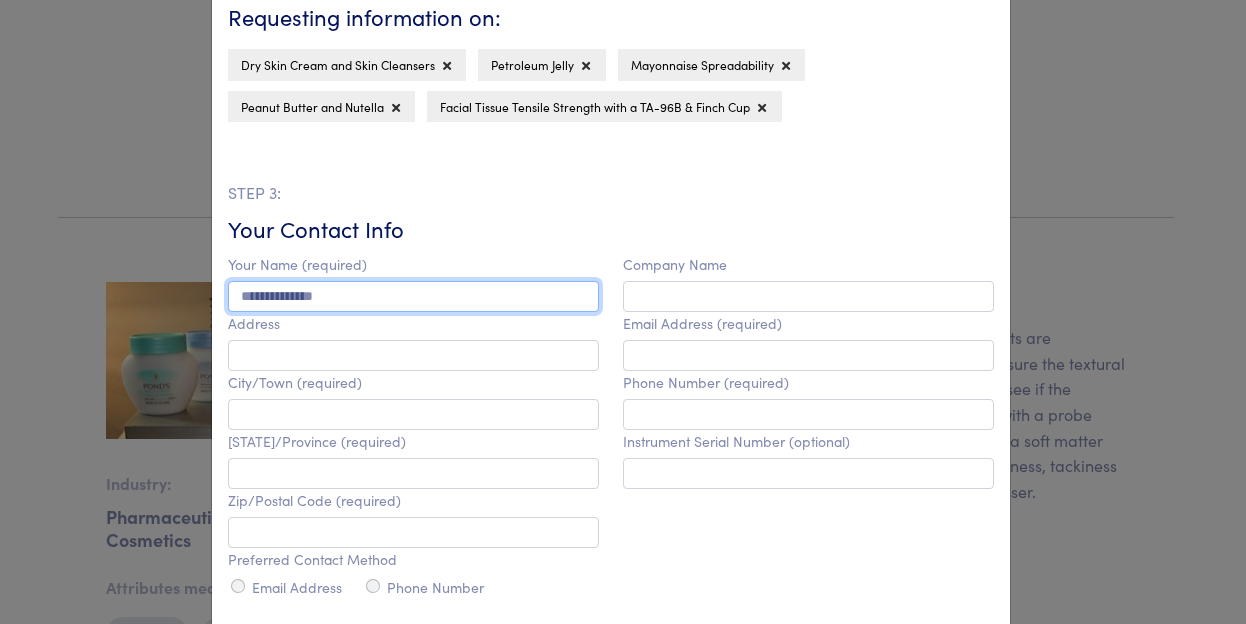type on "**********" 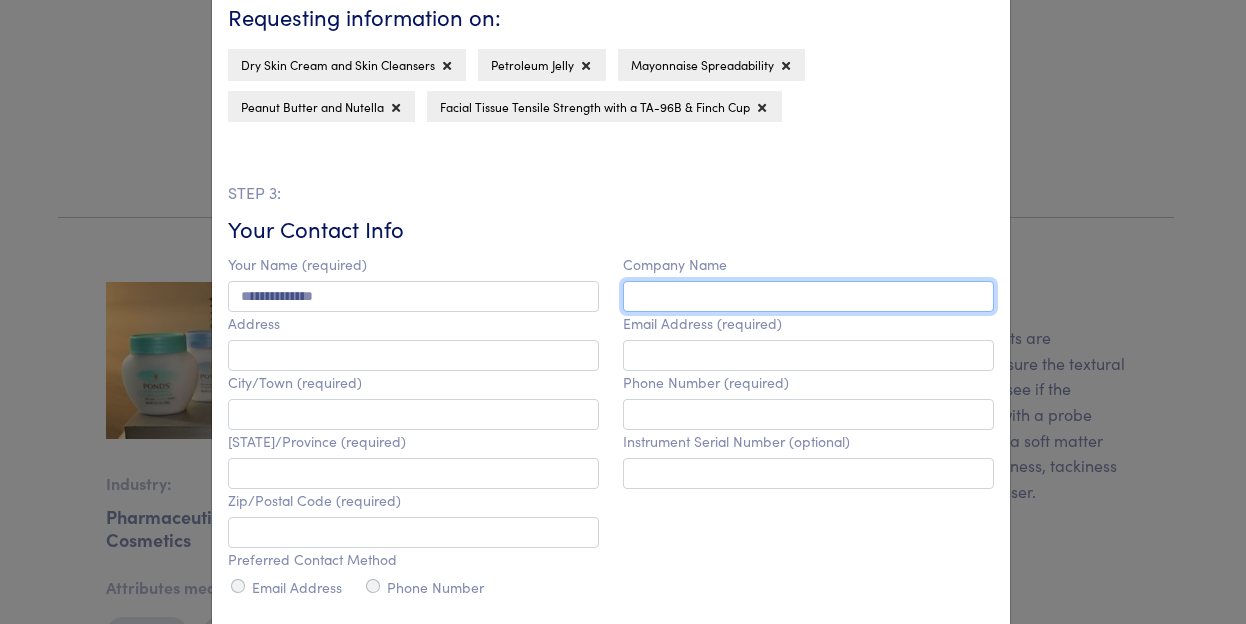 click at bounding box center (808, 296) 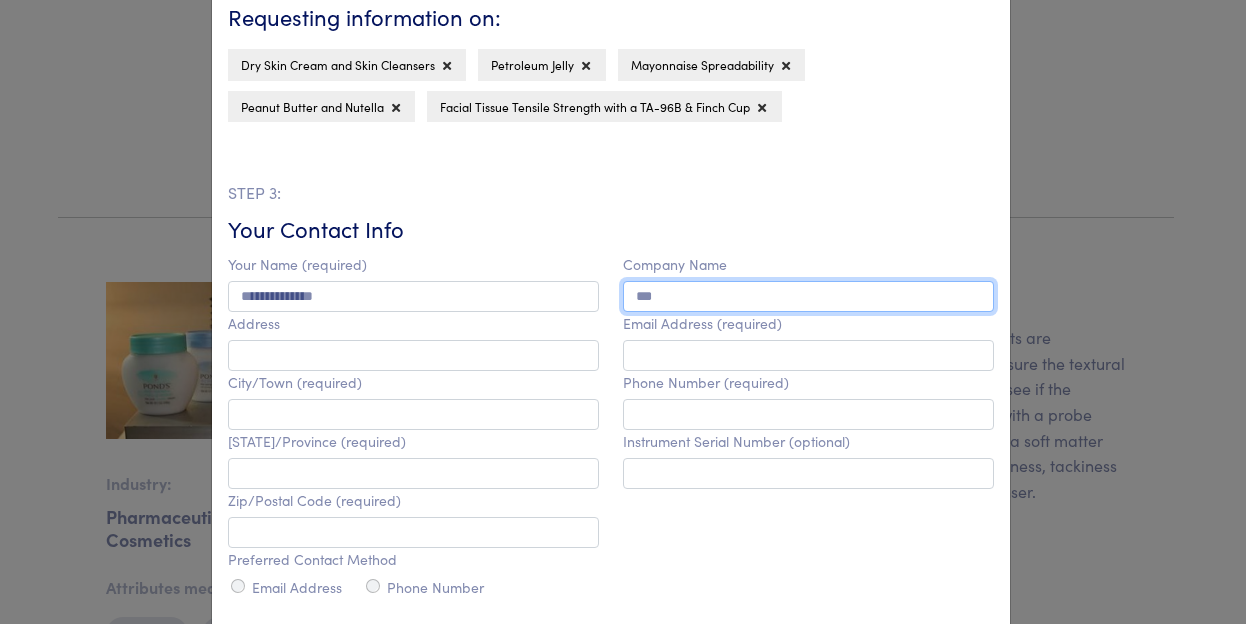 type on "***" 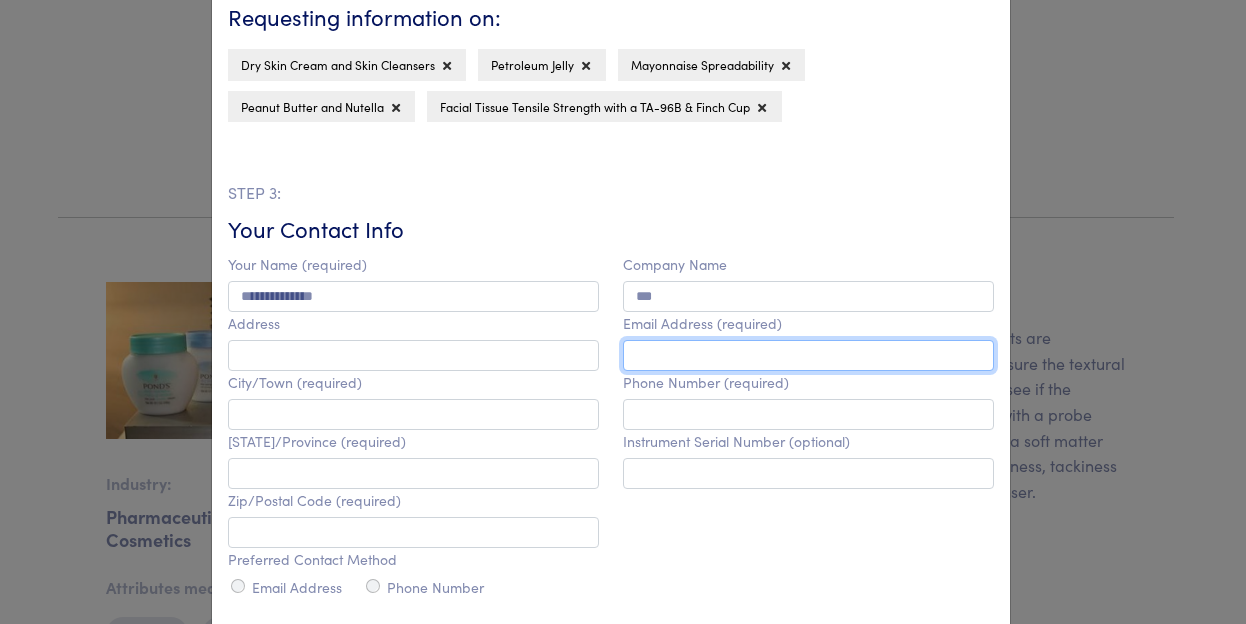click at bounding box center [808, 355] 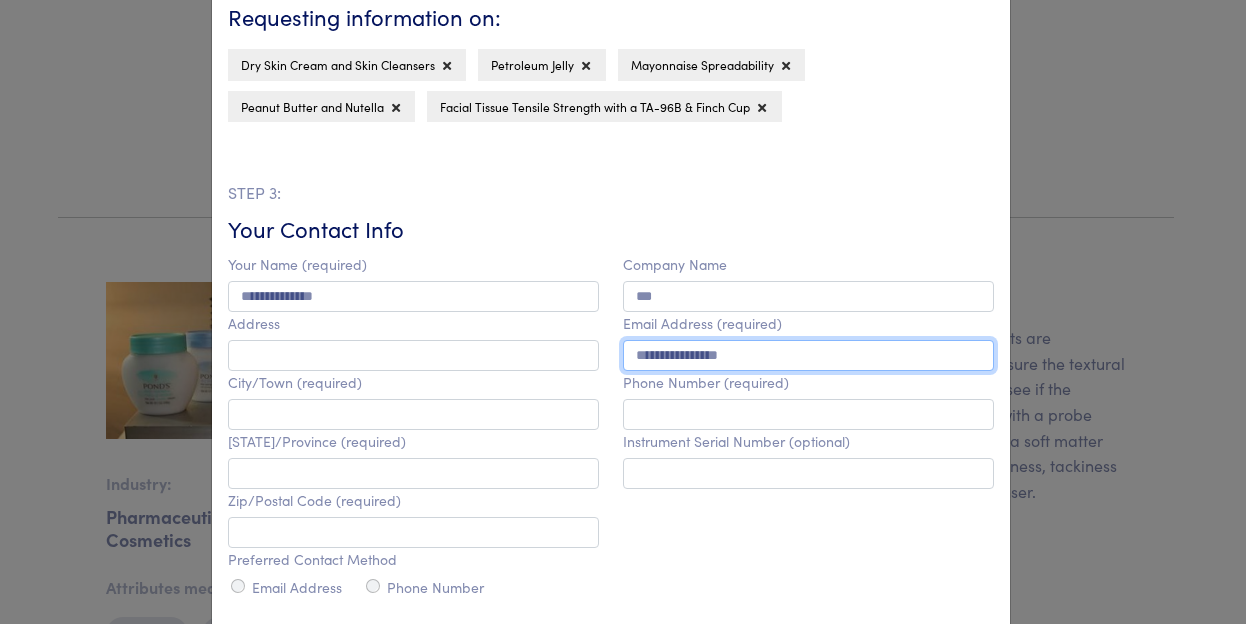 type on "**********" 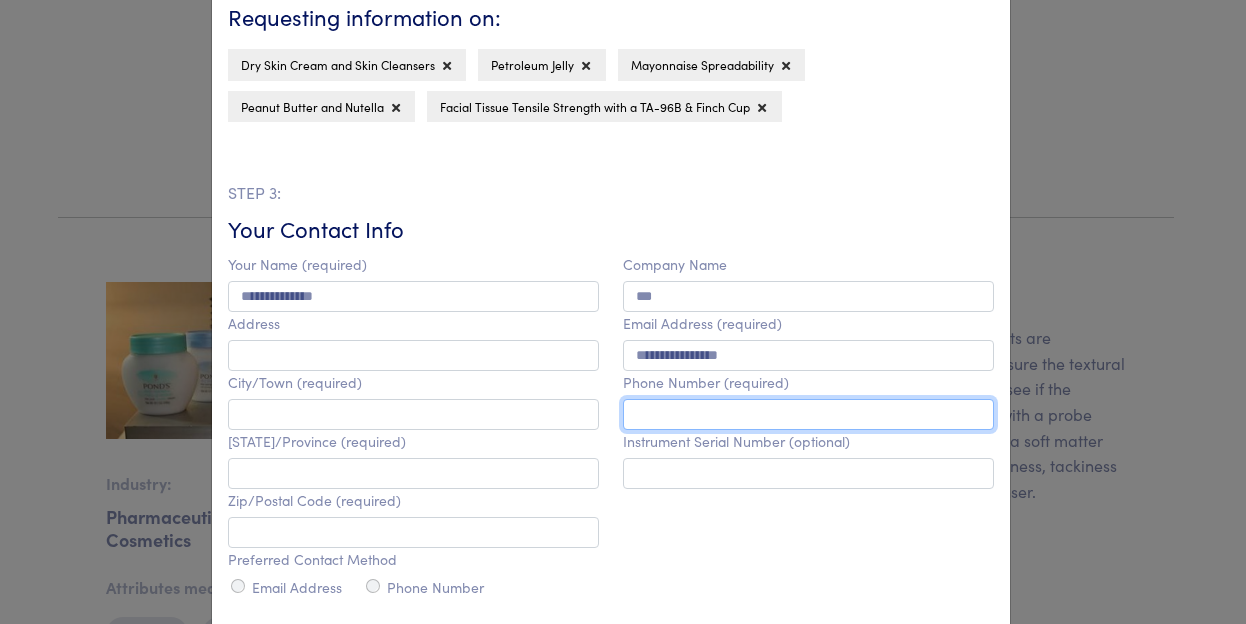 click at bounding box center (808, 414) 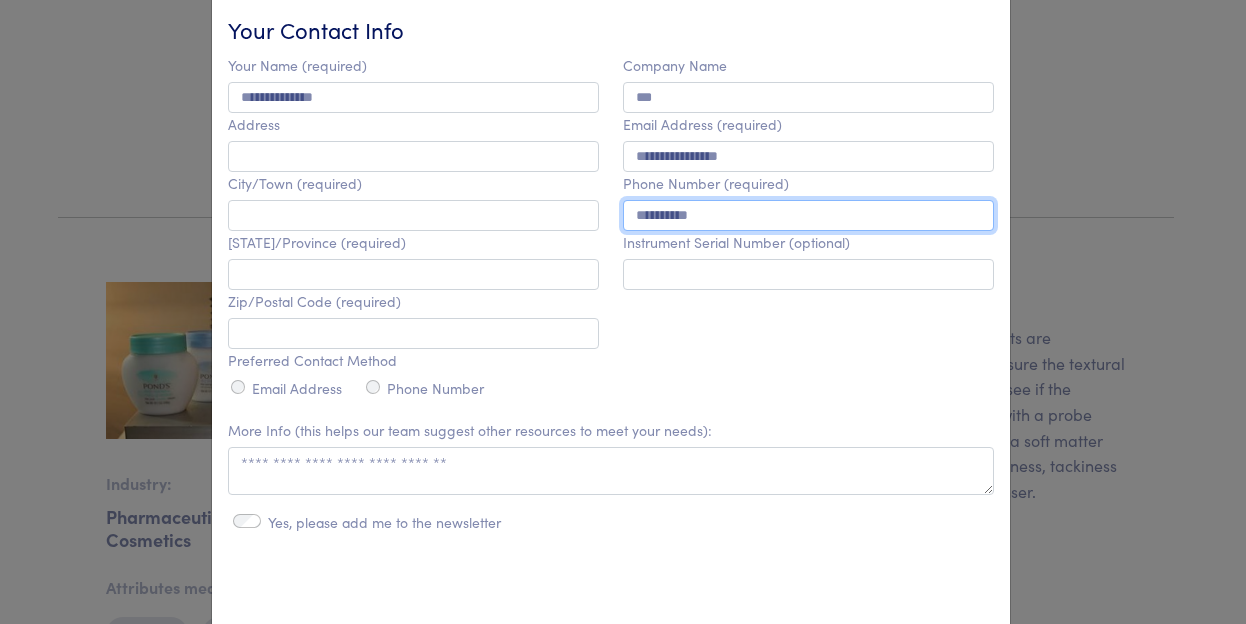 type on "**********" 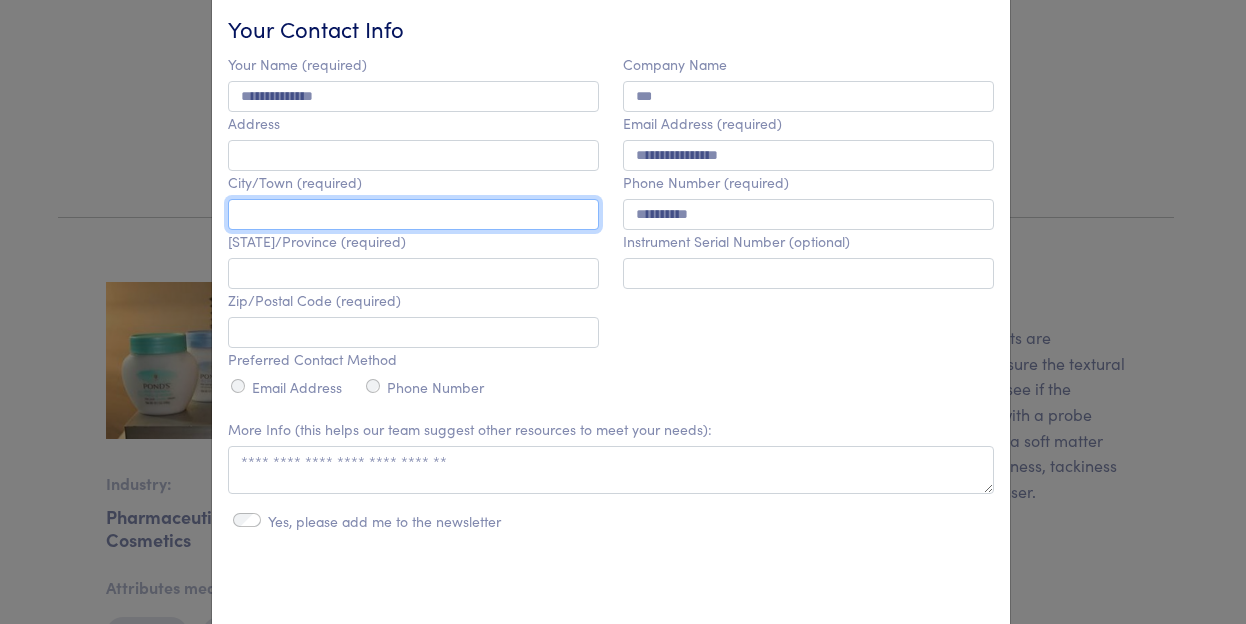 click at bounding box center (413, 214) 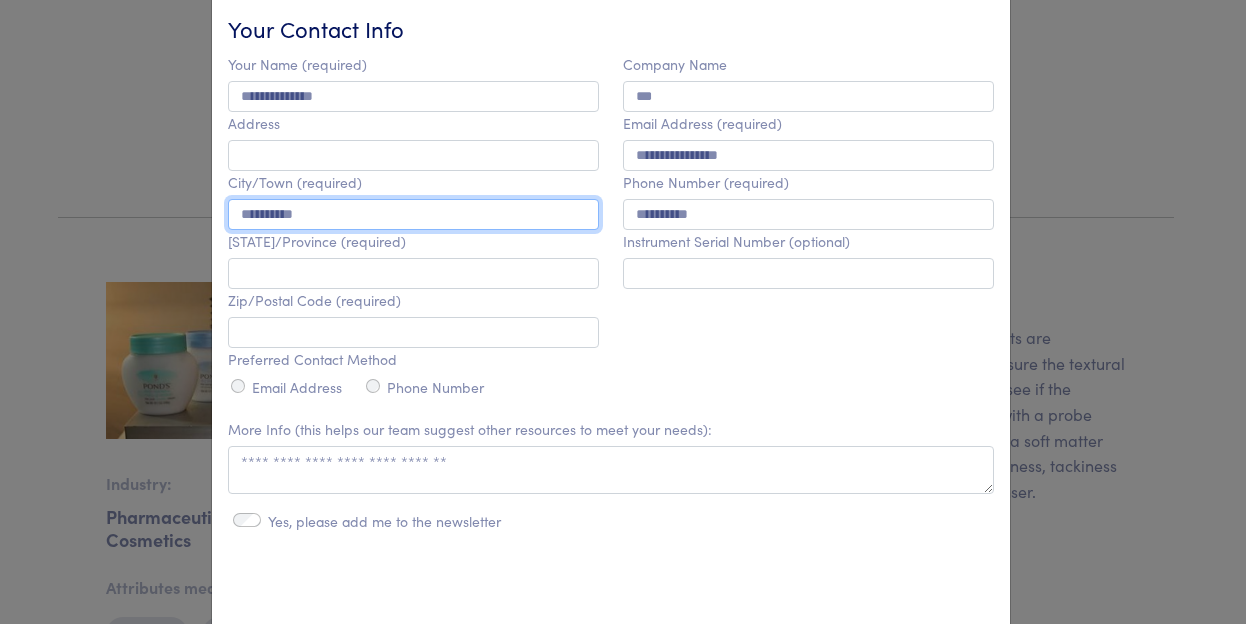 type on "**********" 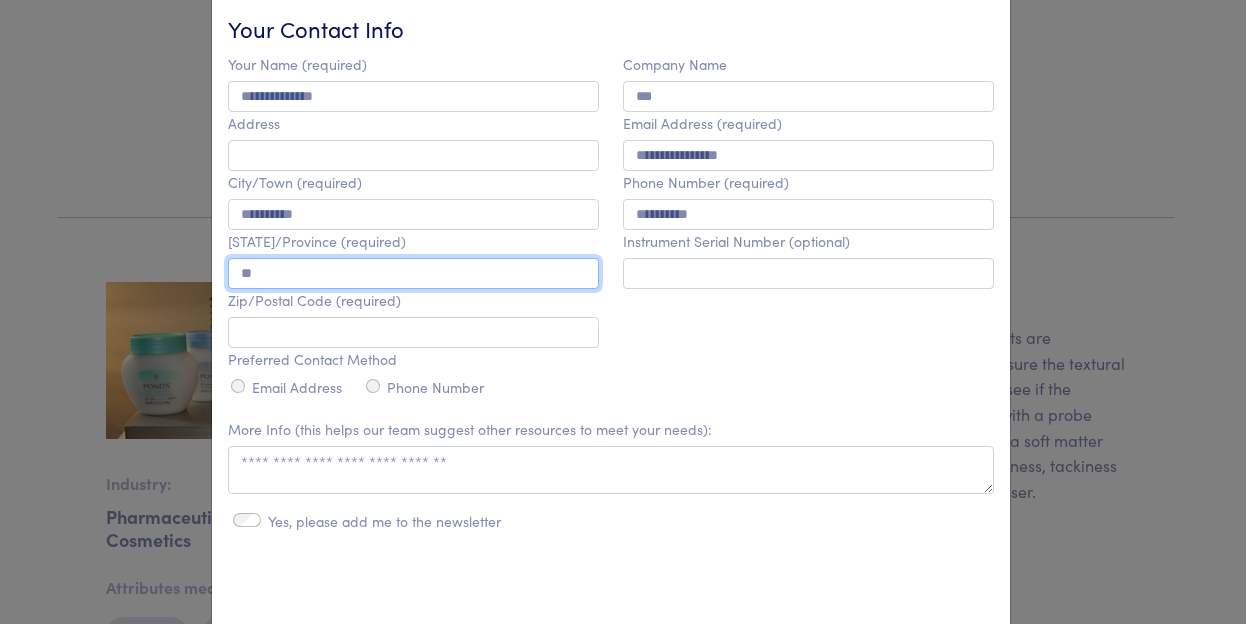 type on "**" 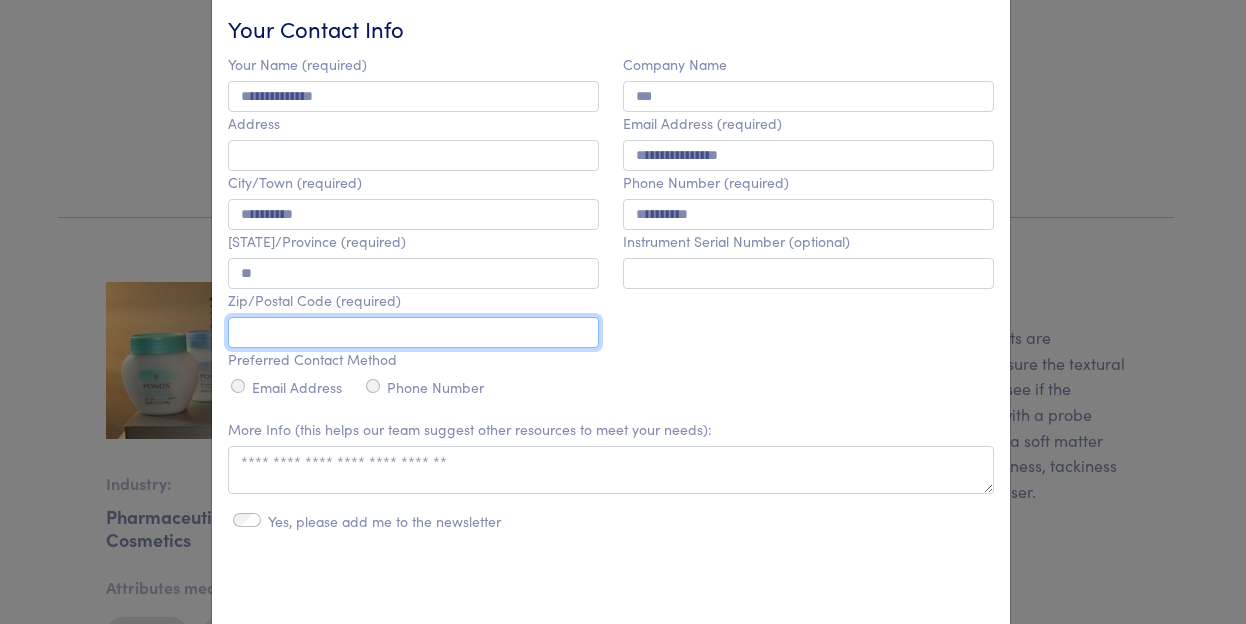 paste on "*****" 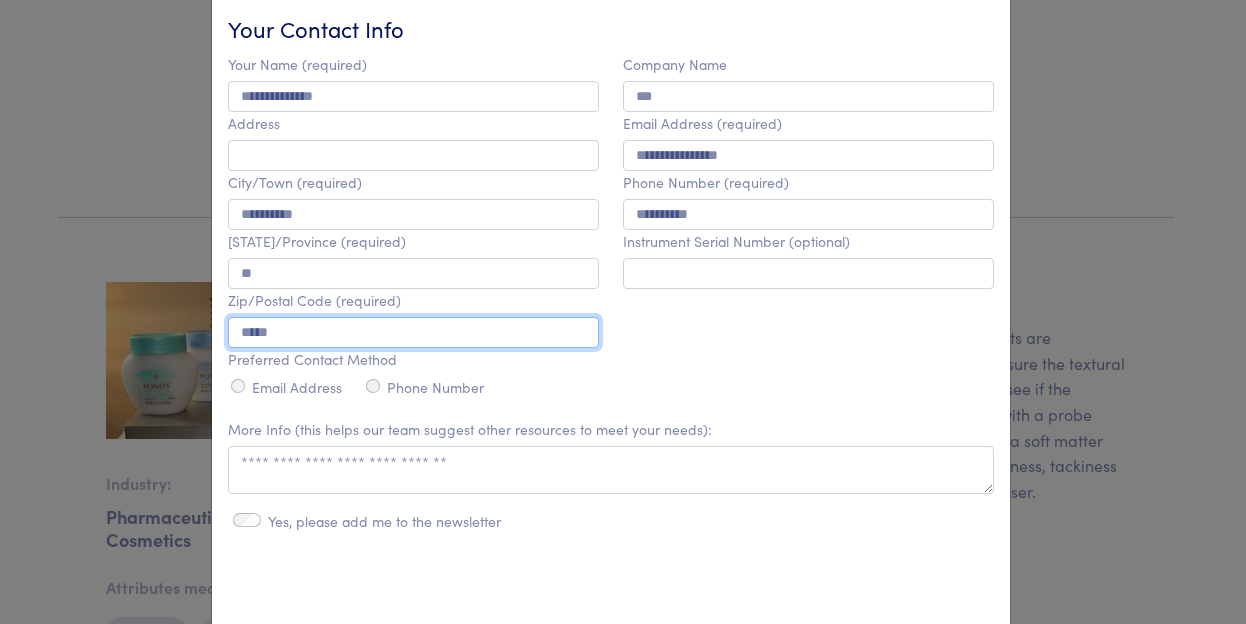 type on "*****" 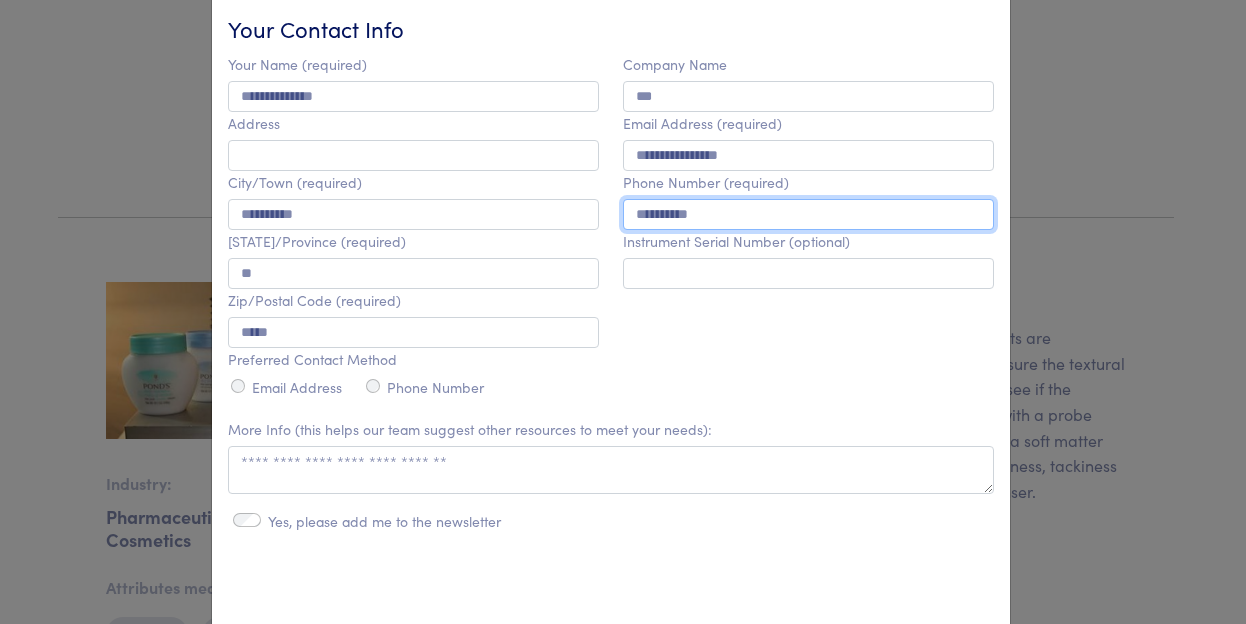 click on "**********" at bounding box center (808, 214) 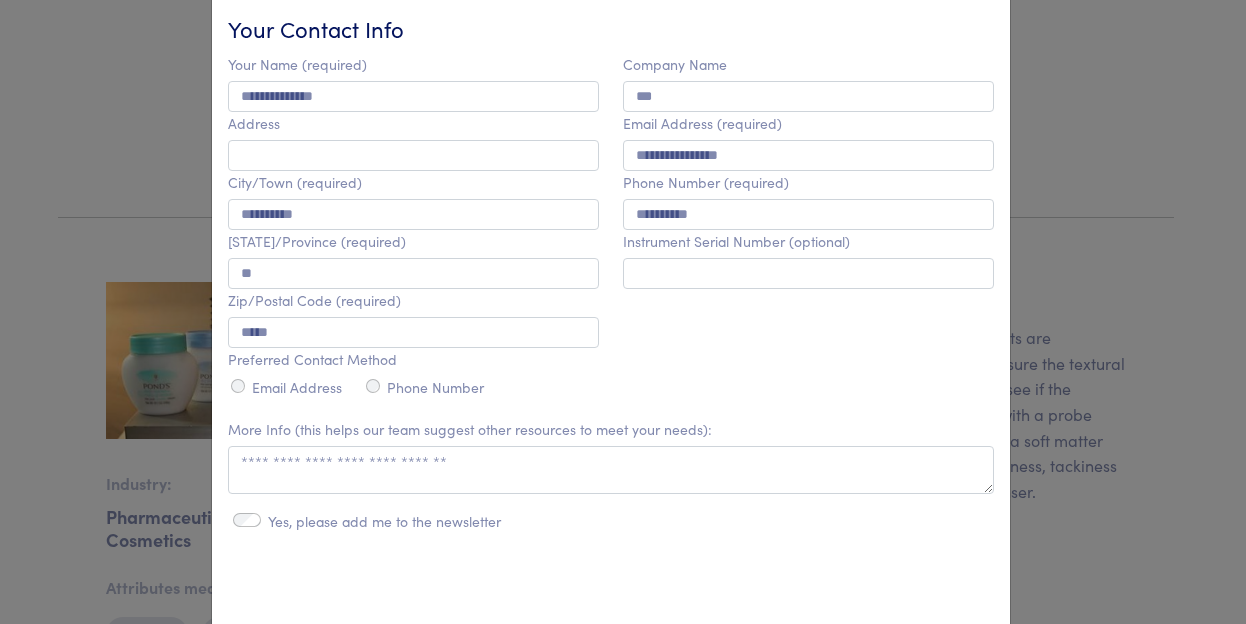 click on "**********" at bounding box center (808, 227) 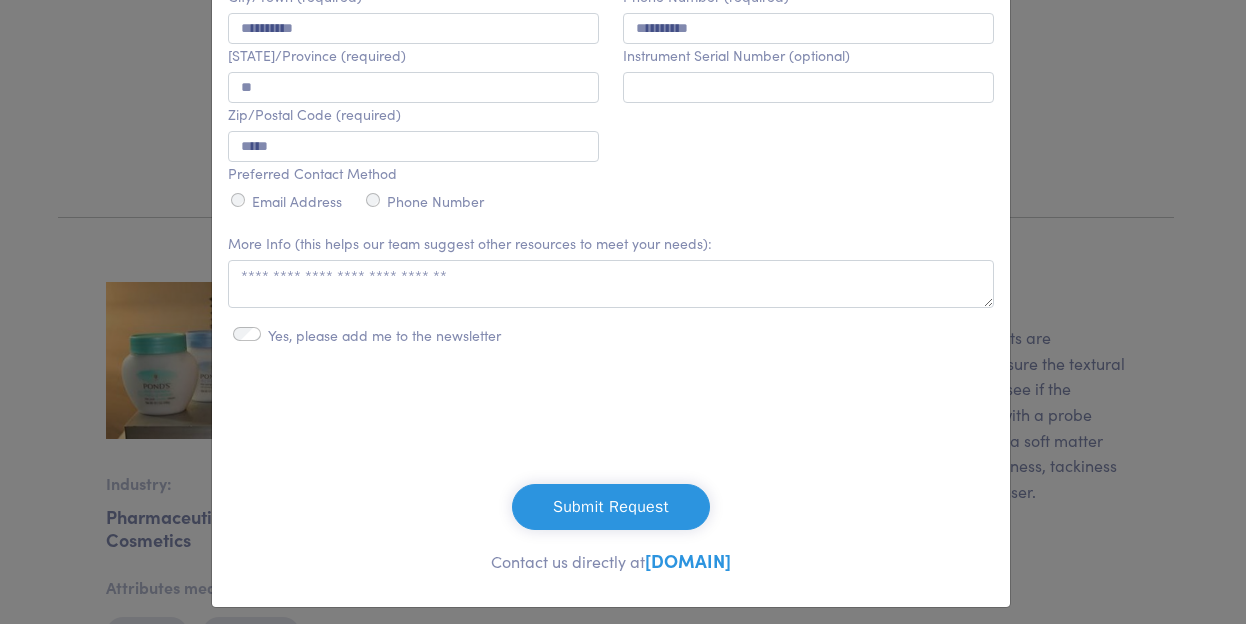 scroll, scrollTop: 901, scrollLeft: 0, axis: vertical 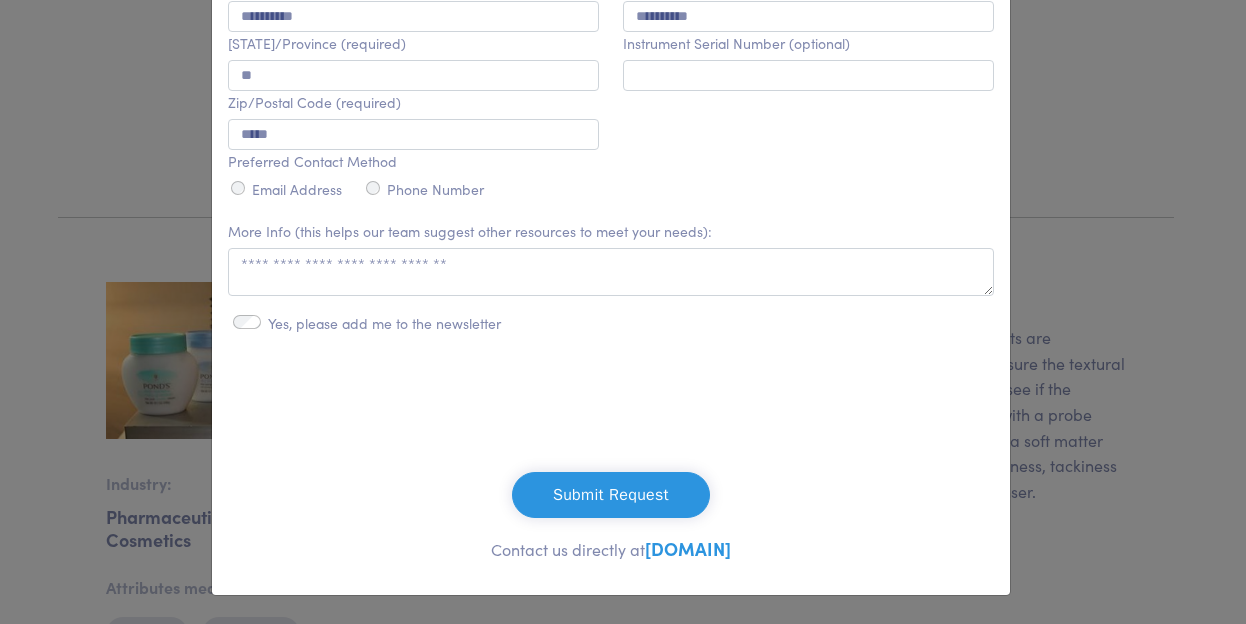 click on "Submit Request" at bounding box center (611, 495) 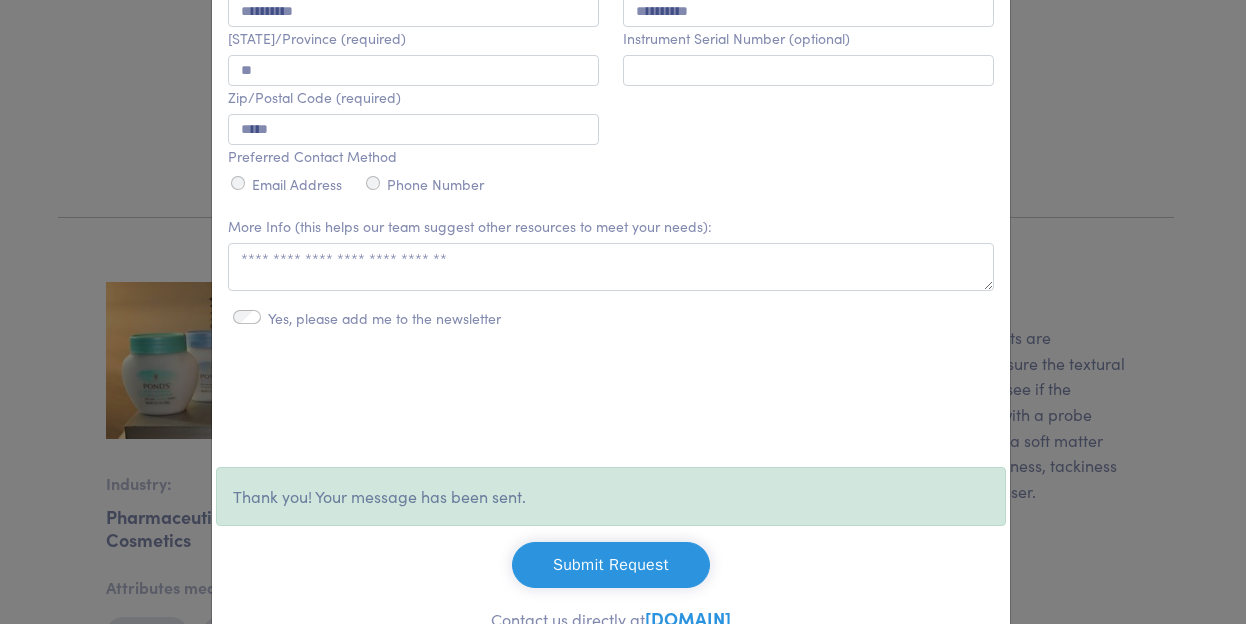 scroll, scrollTop: 0, scrollLeft: 0, axis: both 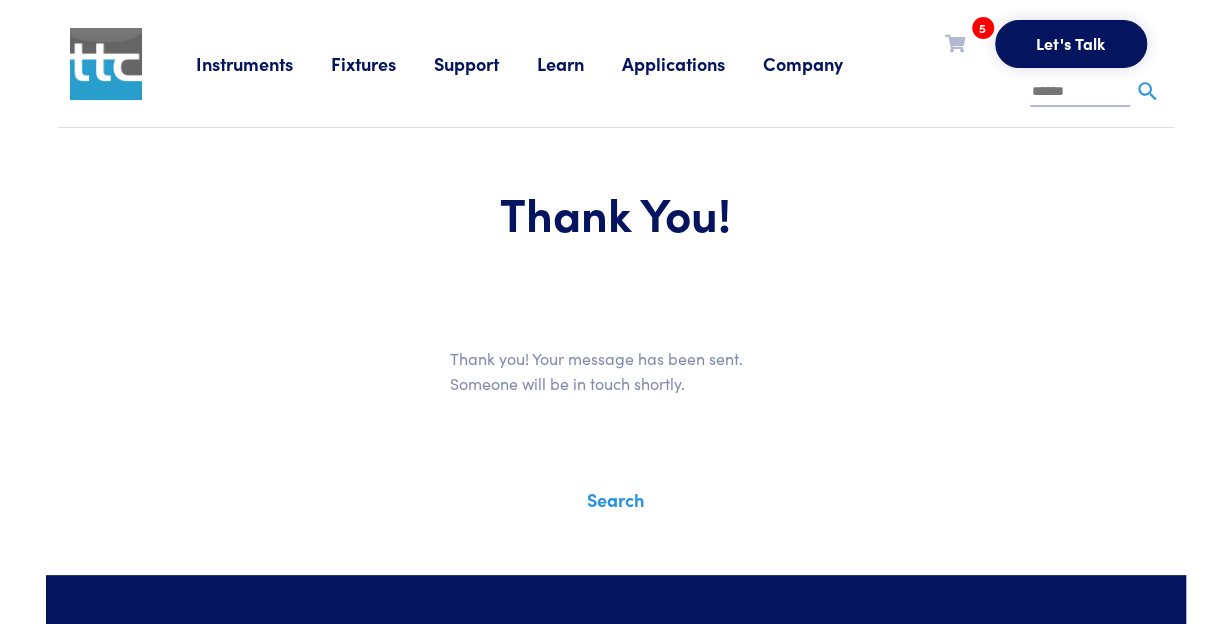 click at bounding box center (955, 43) 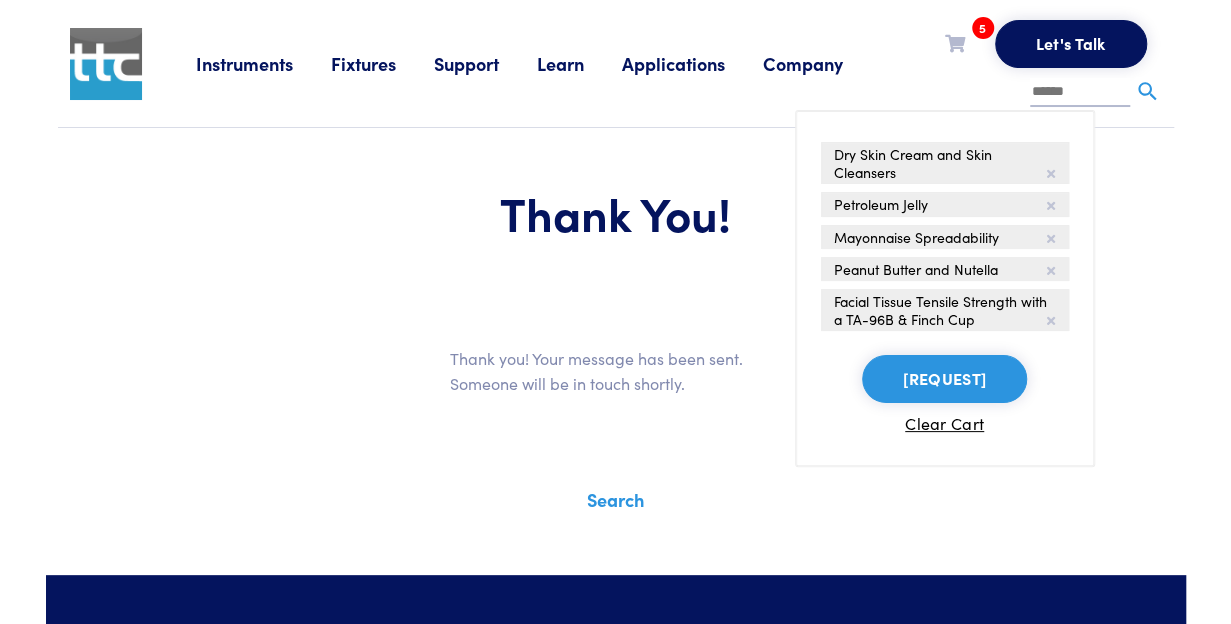 click on "Company" at bounding box center [263, 63] 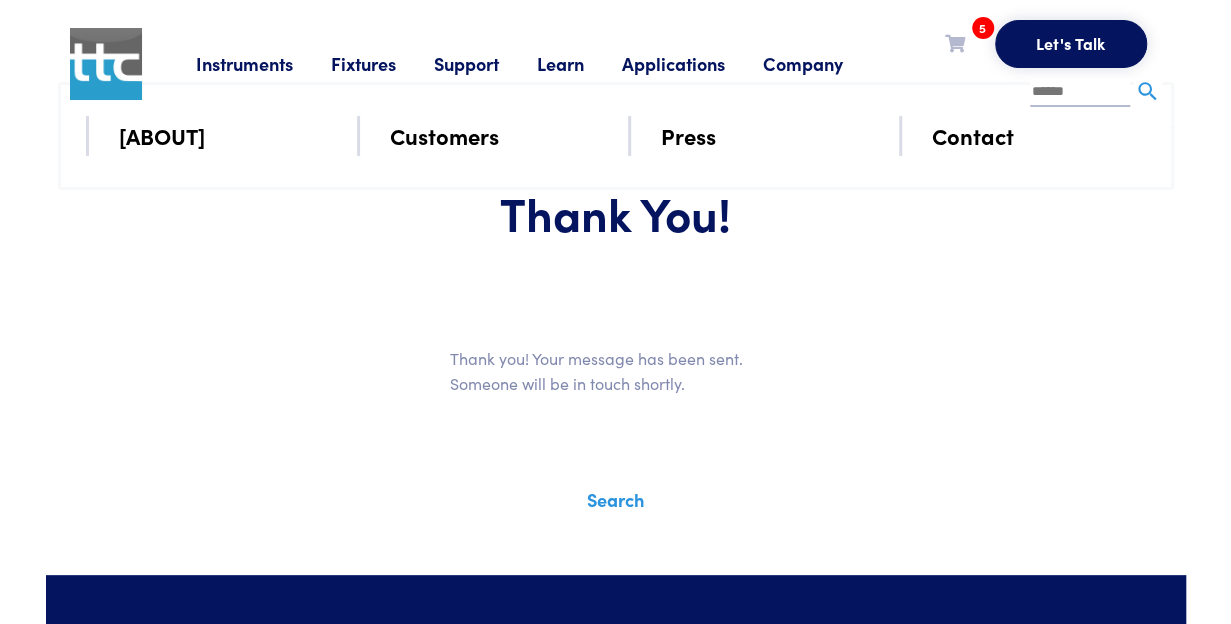 click on "Learn" at bounding box center (263, 63) 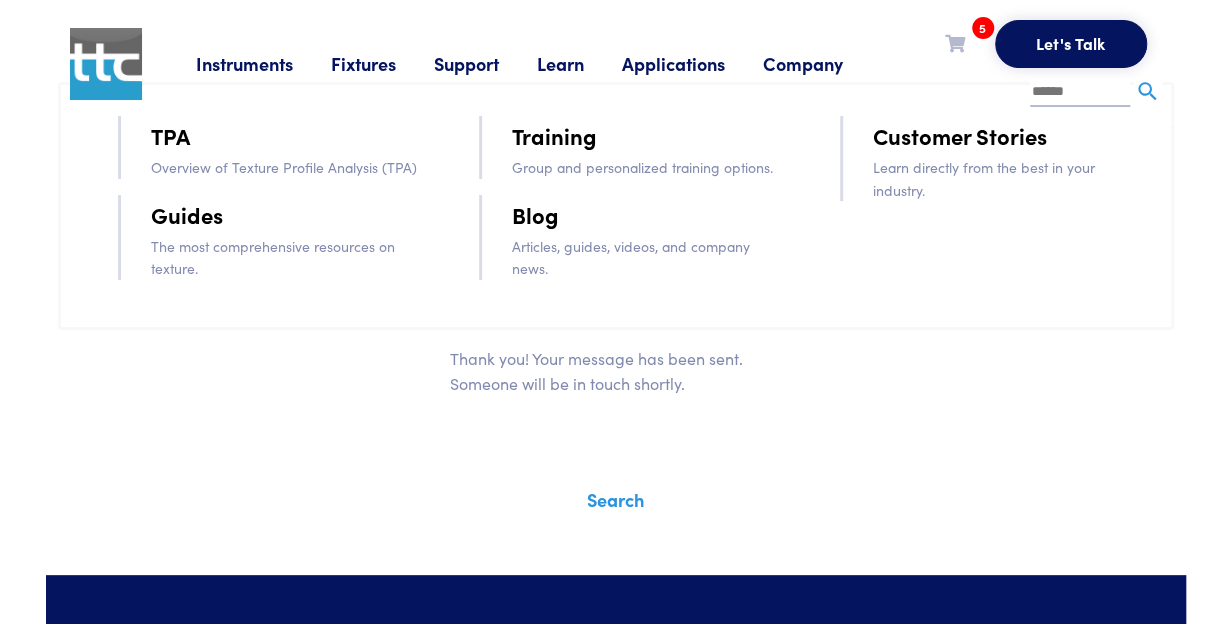 click on "Guides" at bounding box center [187, 214] 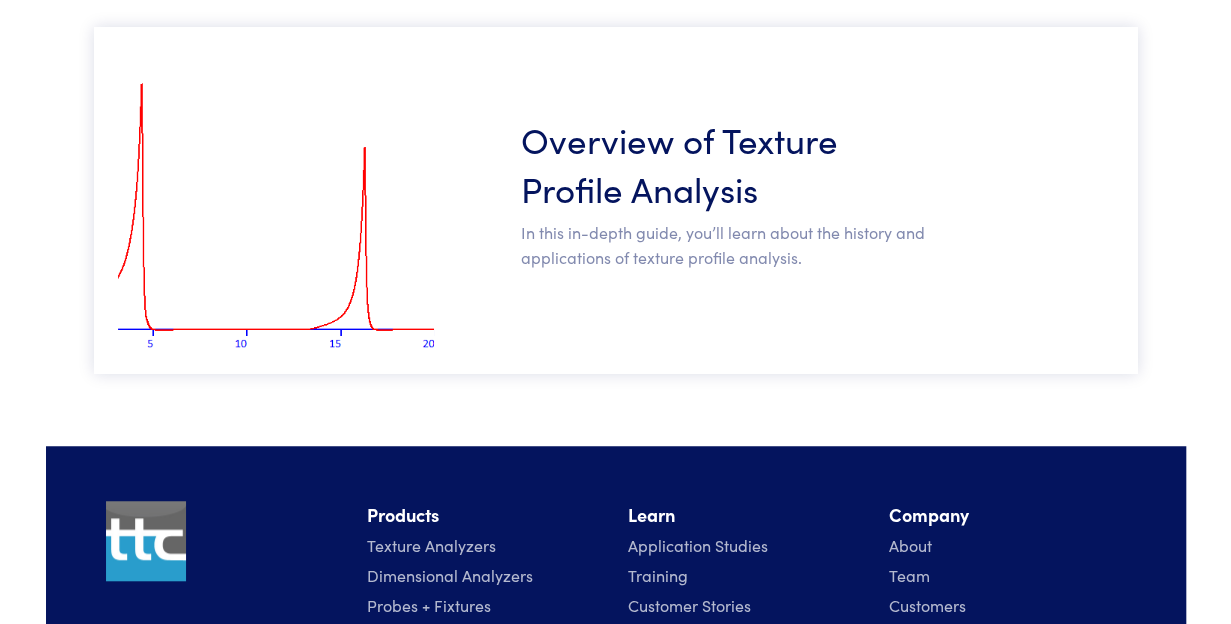 scroll, scrollTop: 488, scrollLeft: 0, axis: vertical 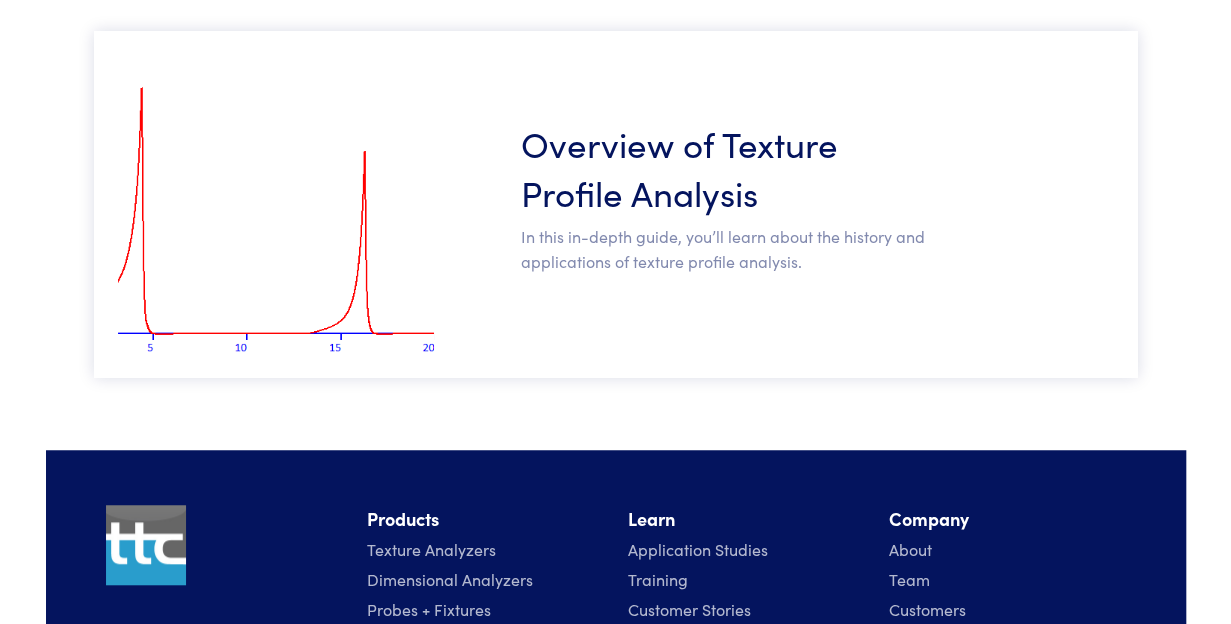 click on "Overview of Texture Profile Analysis" at bounding box center [723, 167] 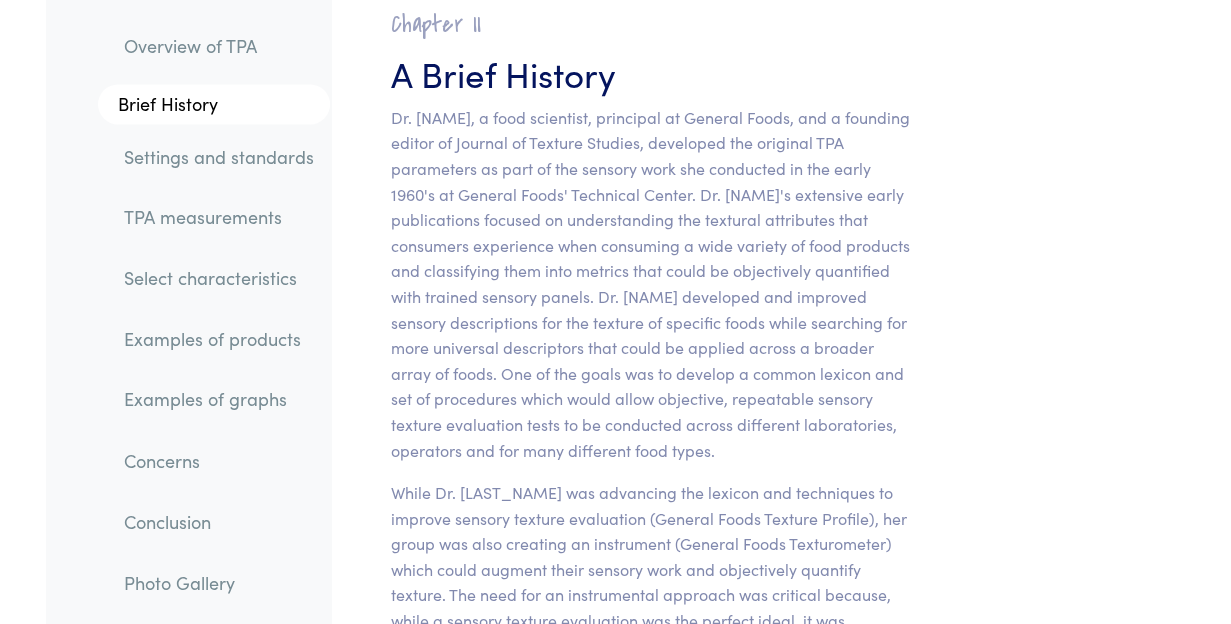 scroll, scrollTop: 1398, scrollLeft: 0, axis: vertical 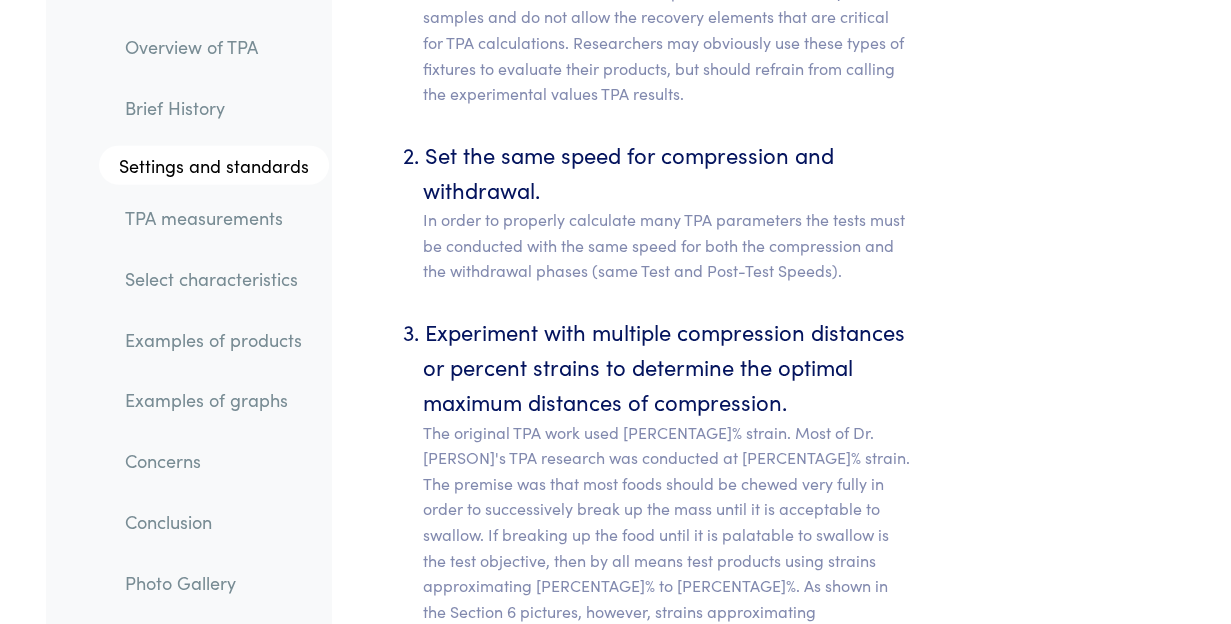 click on "TPA measurements" at bounding box center (219, 218) 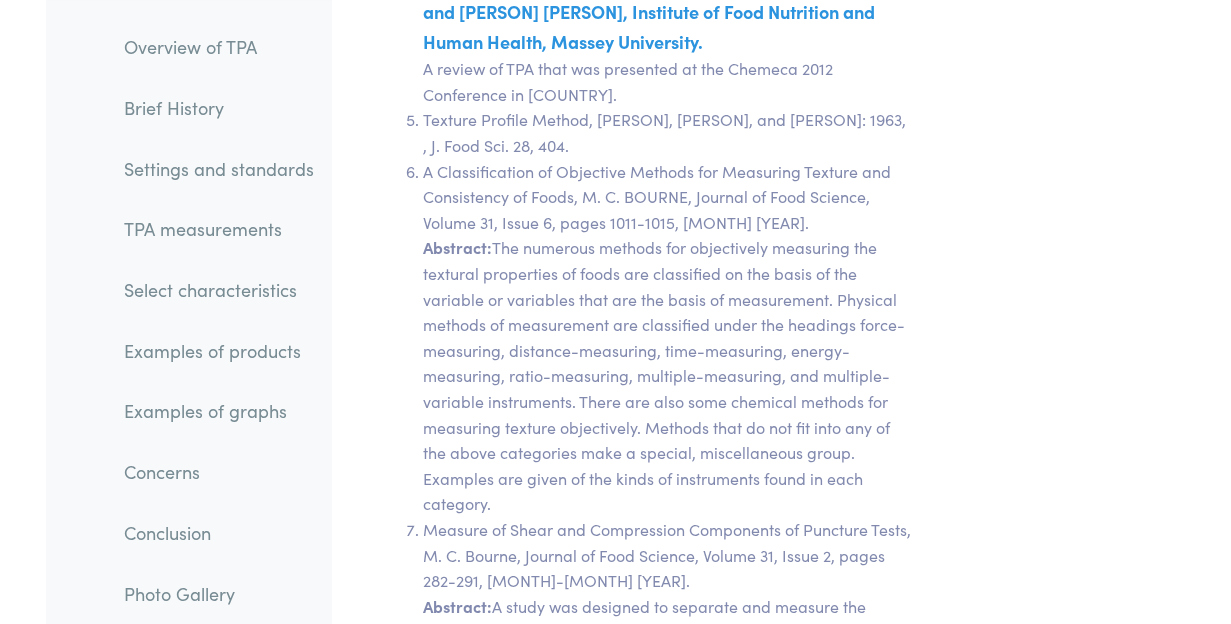 scroll, scrollTop: 37328, scrollLeft: 0, axis: vertical 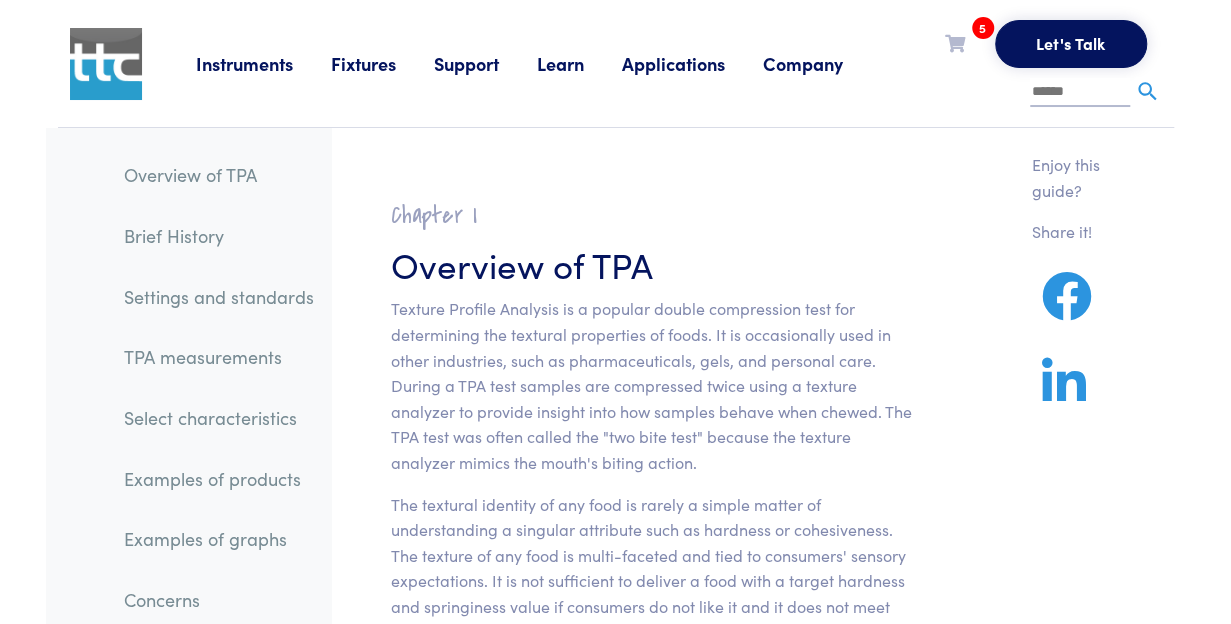 click on "Support" at bounding box center [263, 63] 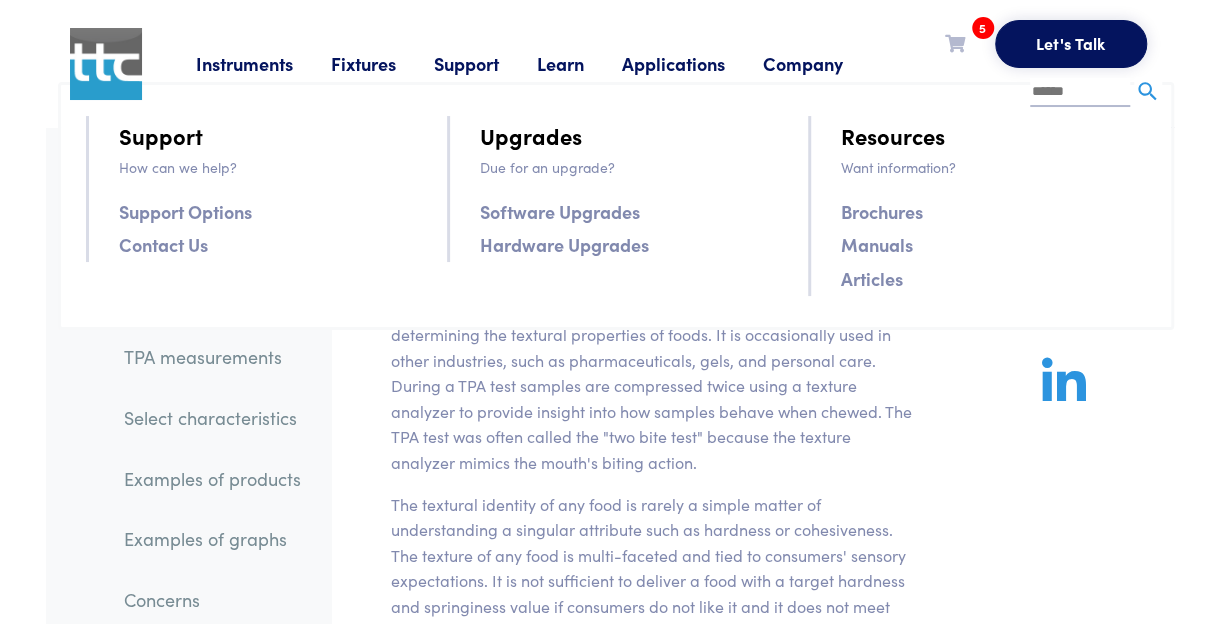 click on "Learn" at bounding box center [263, 63] 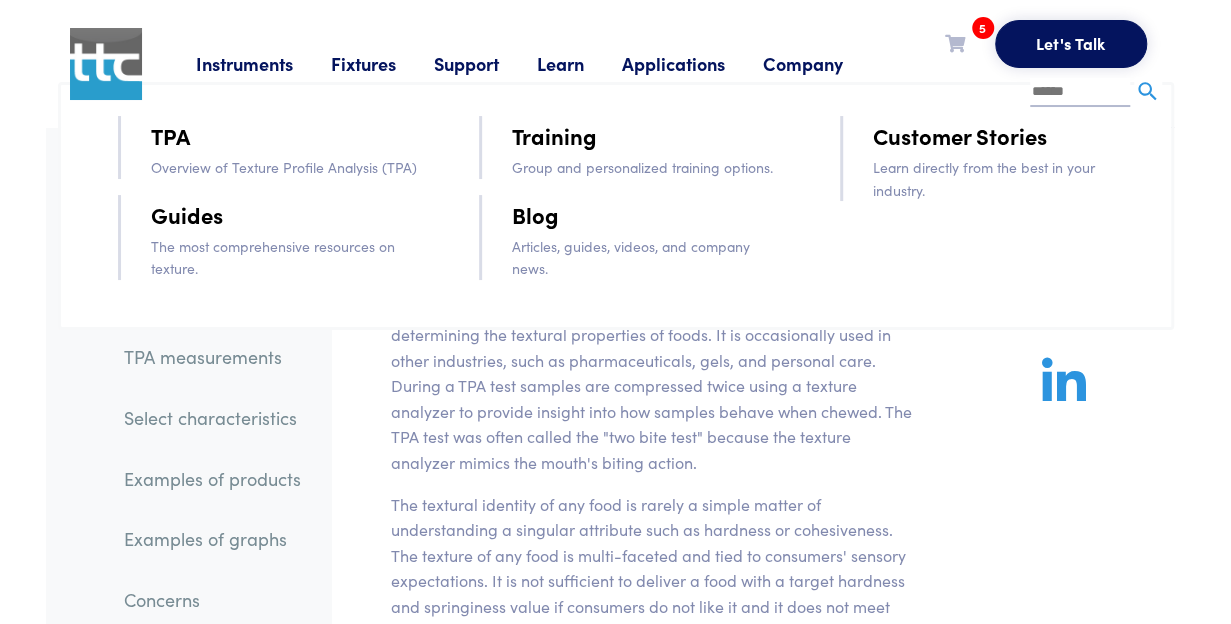 click on "Blog" at bounding box center (535, 214) 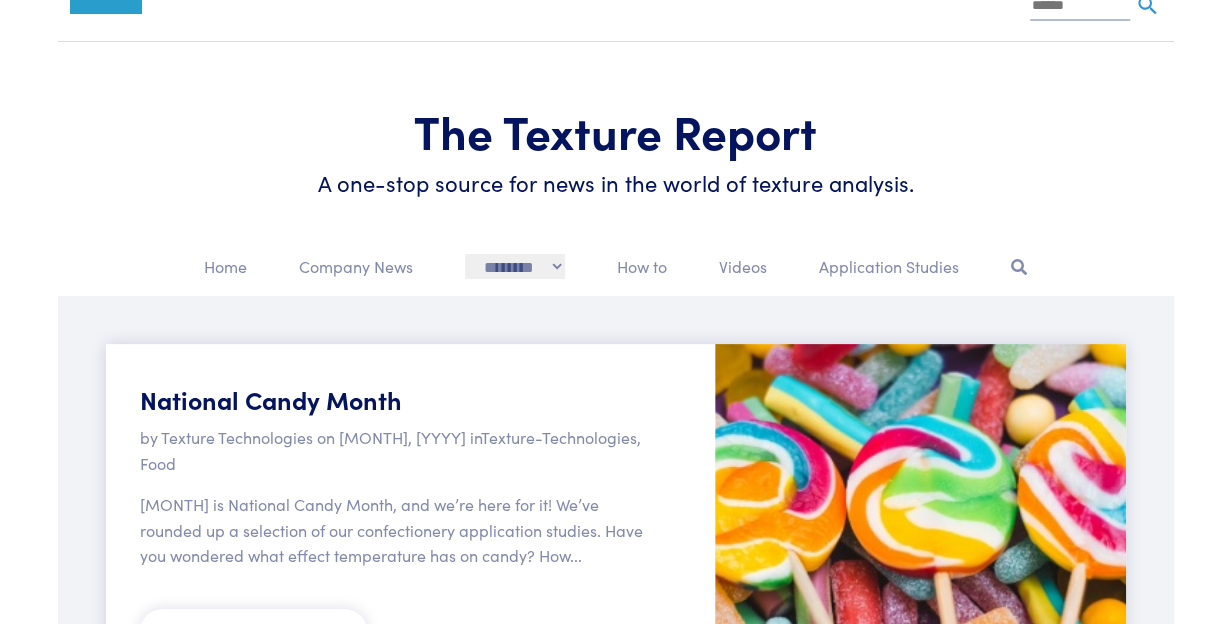 scroll, scrollTop: 85, scrollLeft: 0, axis: vertical 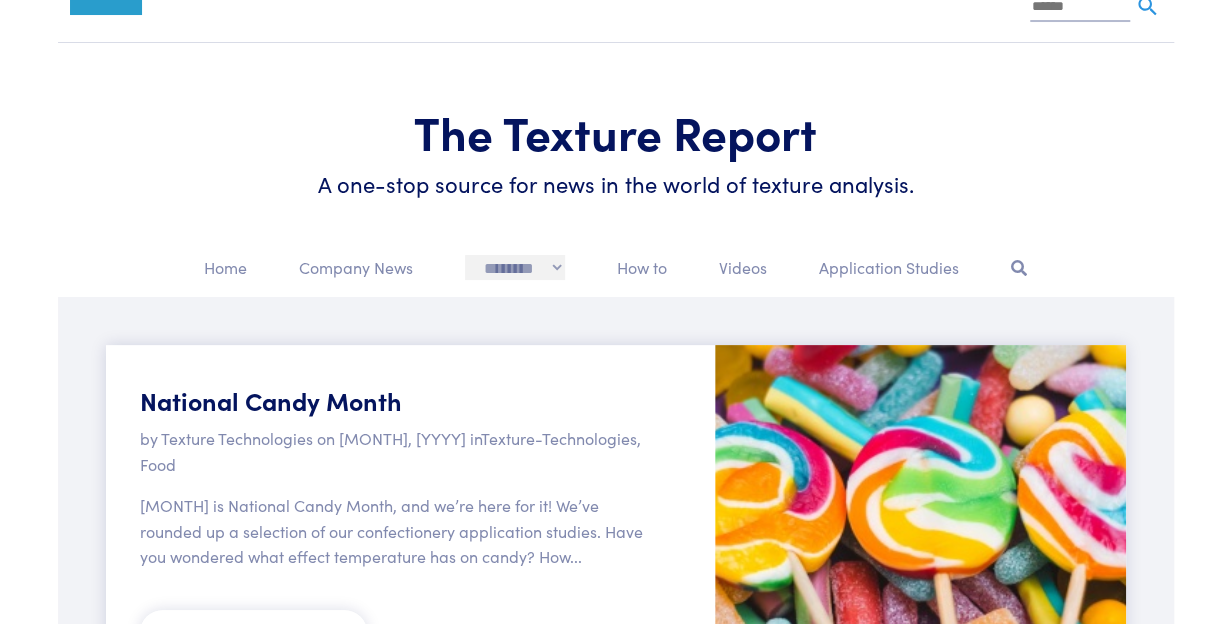 click on "**********" at bounding box center [515, 267] 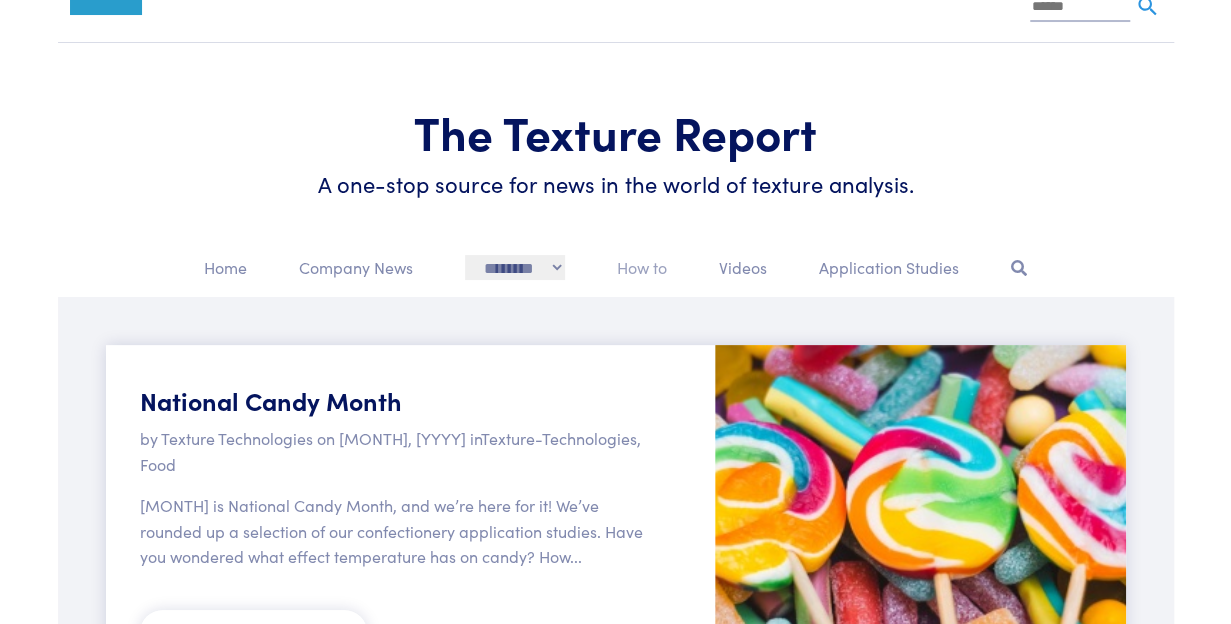 click on "How to" at bounding box center (642, 268) 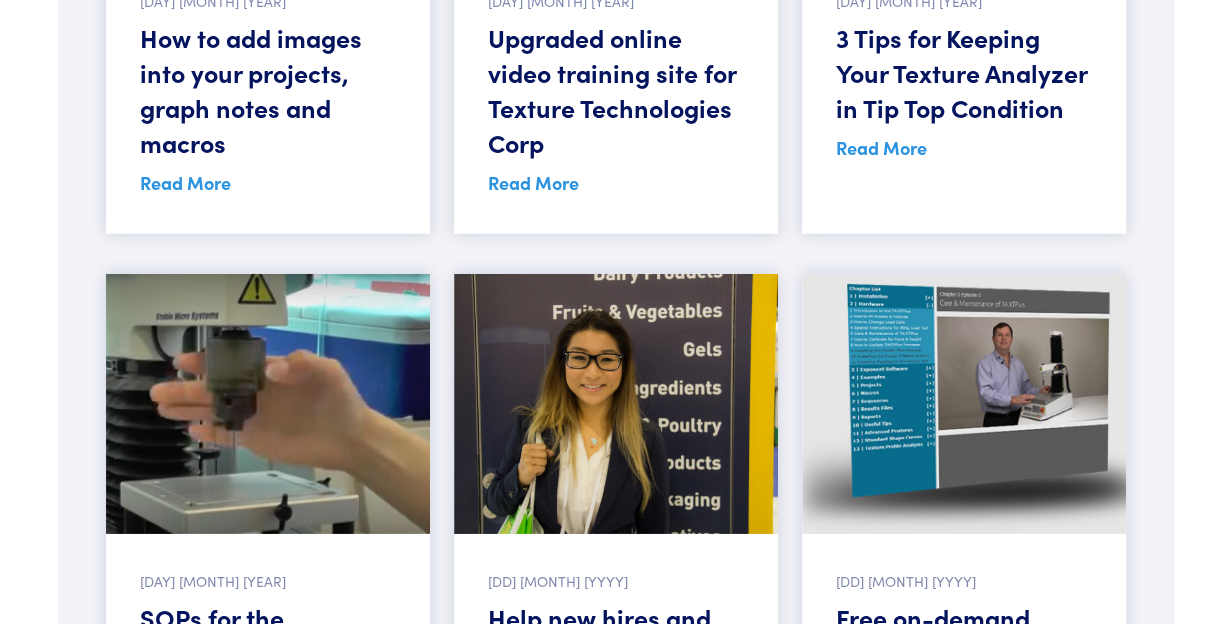 scroll, scrollTop: 2882, scrollLeft: 0, axis: vertical 